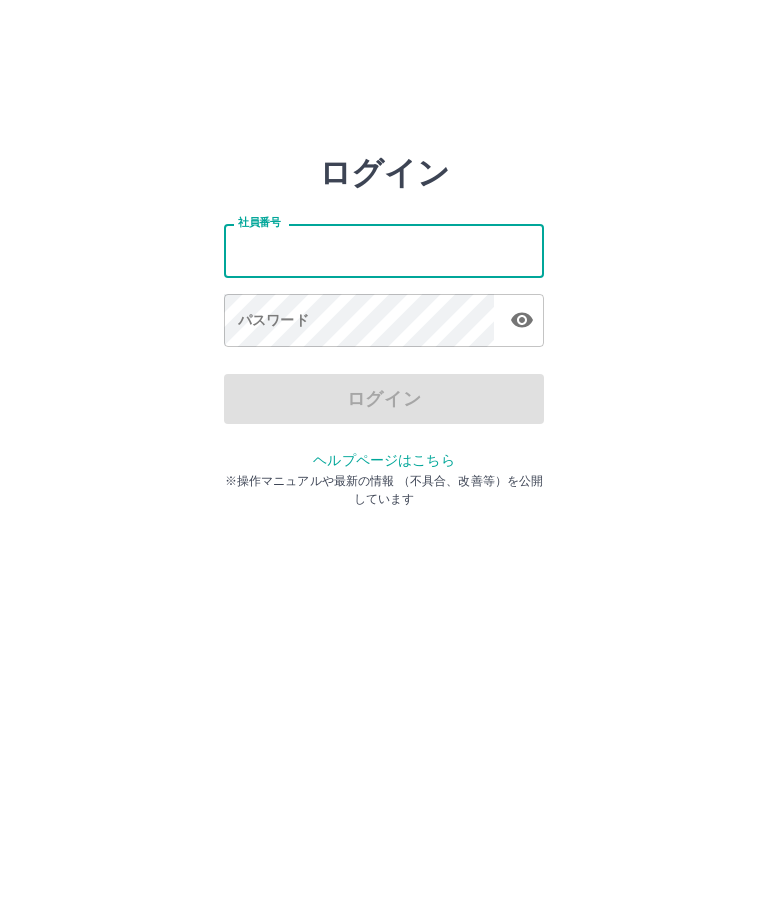 scroll, scrollTop: 0, scrollLeft: 0, axis: both 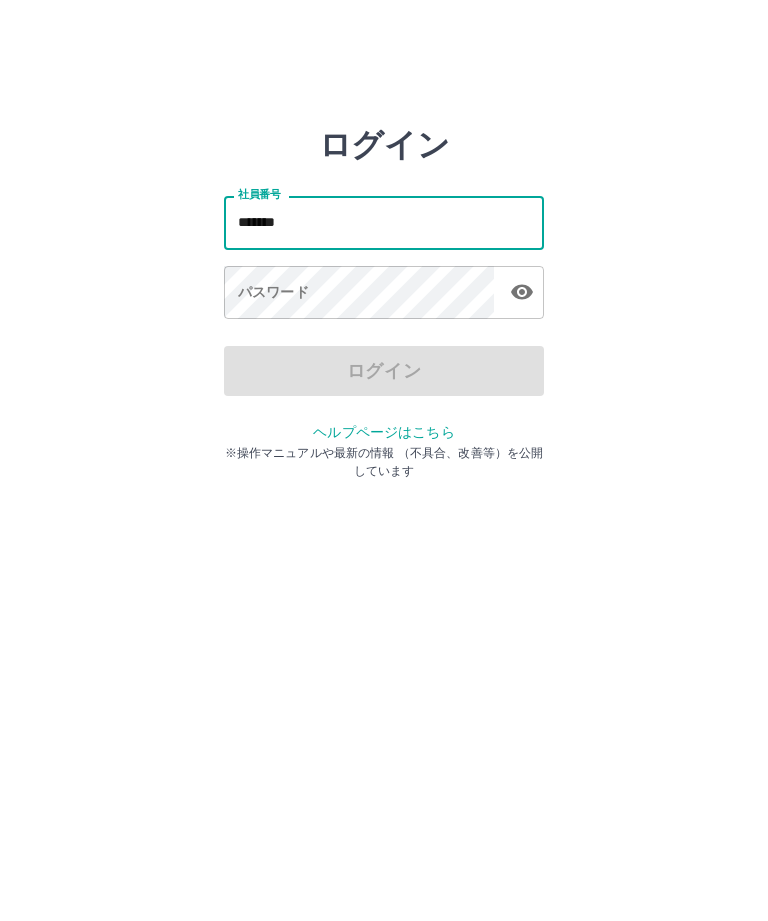 type on "*******" 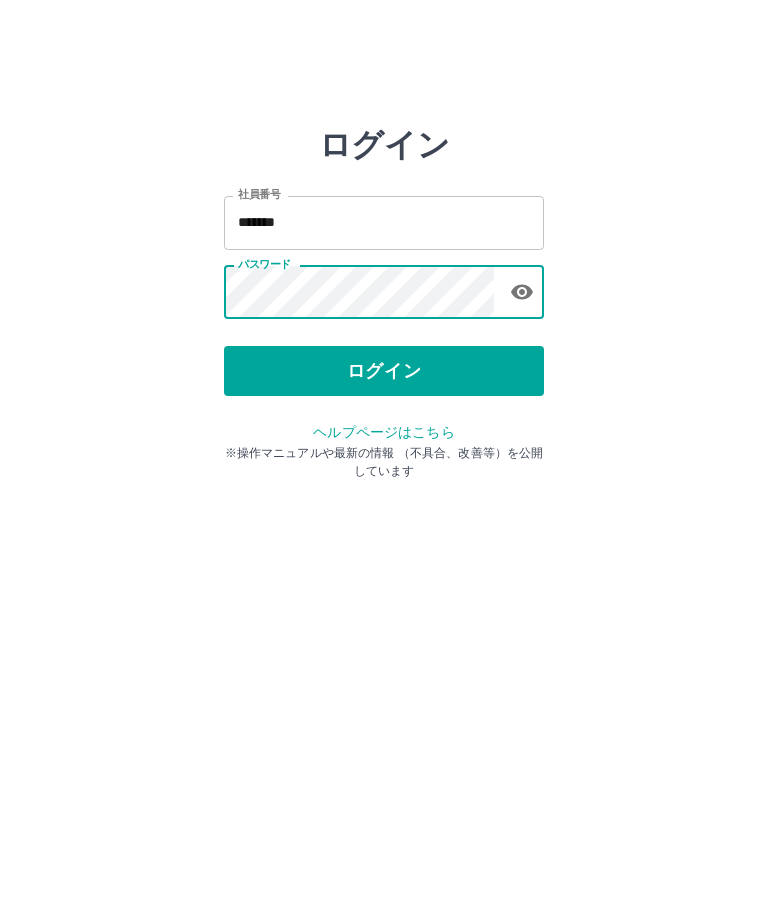 click on "ログイン" at bounding box center [384, 371] 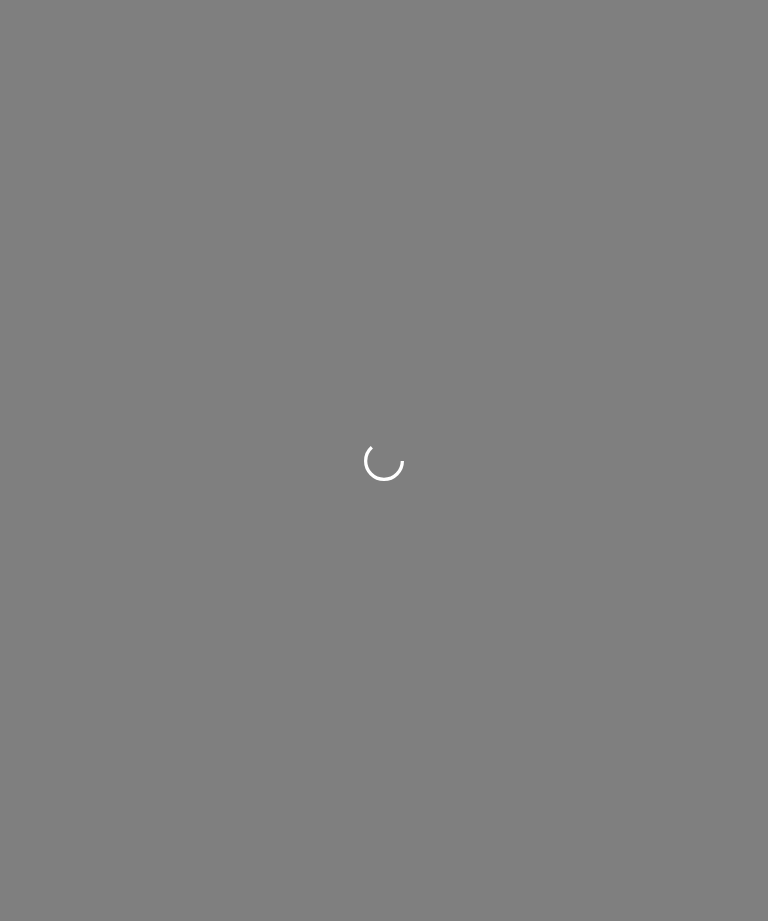 scroll, scrollTop: 0, scrollLeft: 0, axis: both 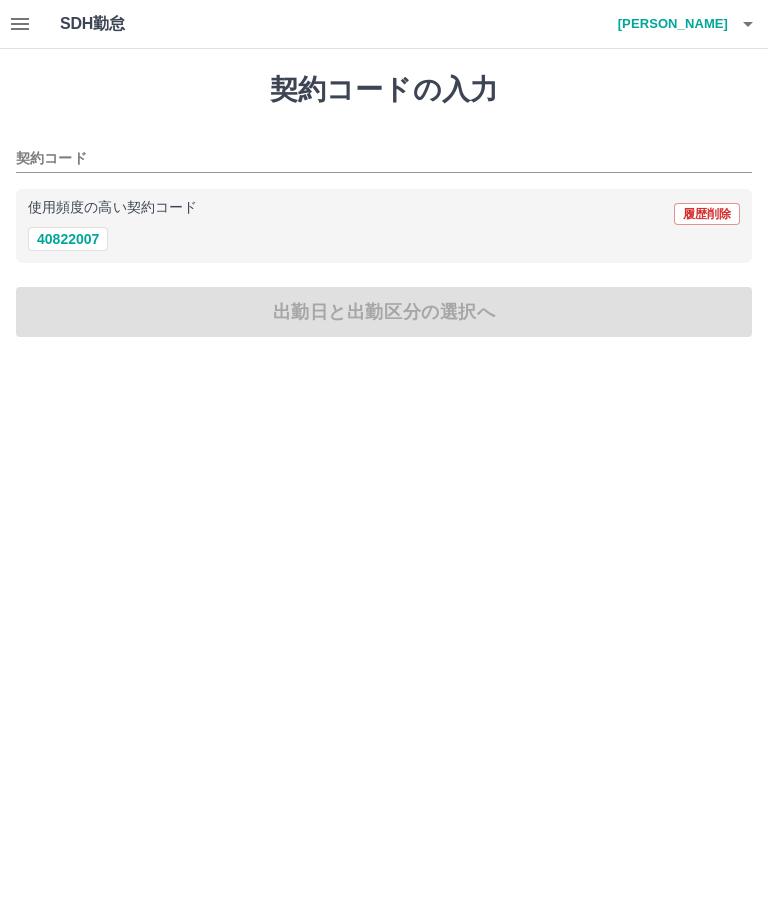 click on "40822007" at bounding box center (68, 239) 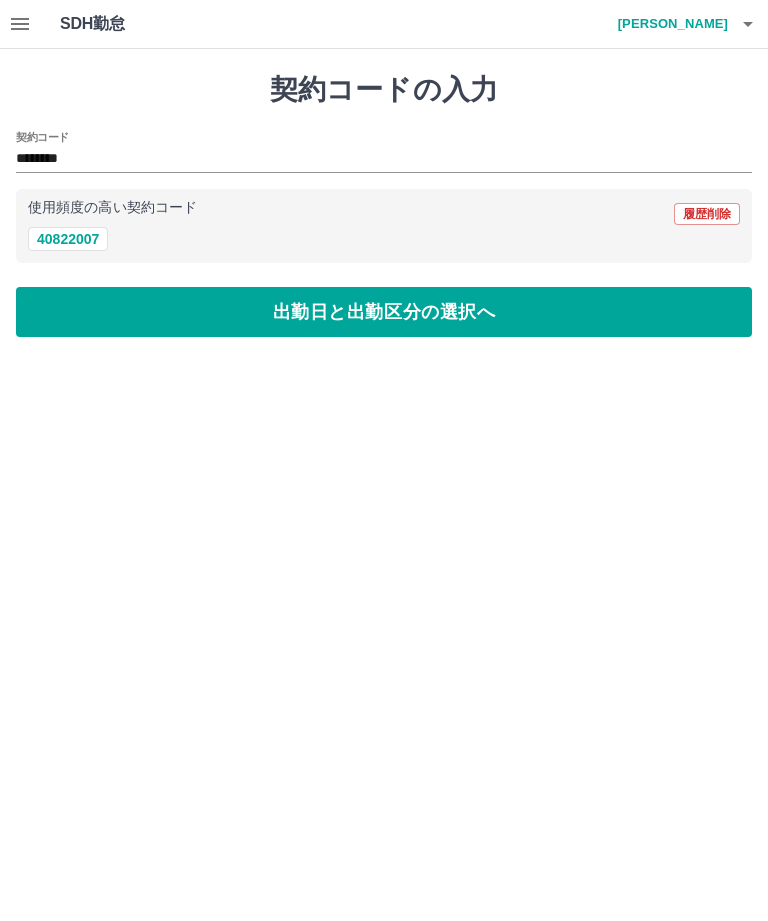 click on "出勤日と出勤区分の選択へ" at bounding box center [384, 312] 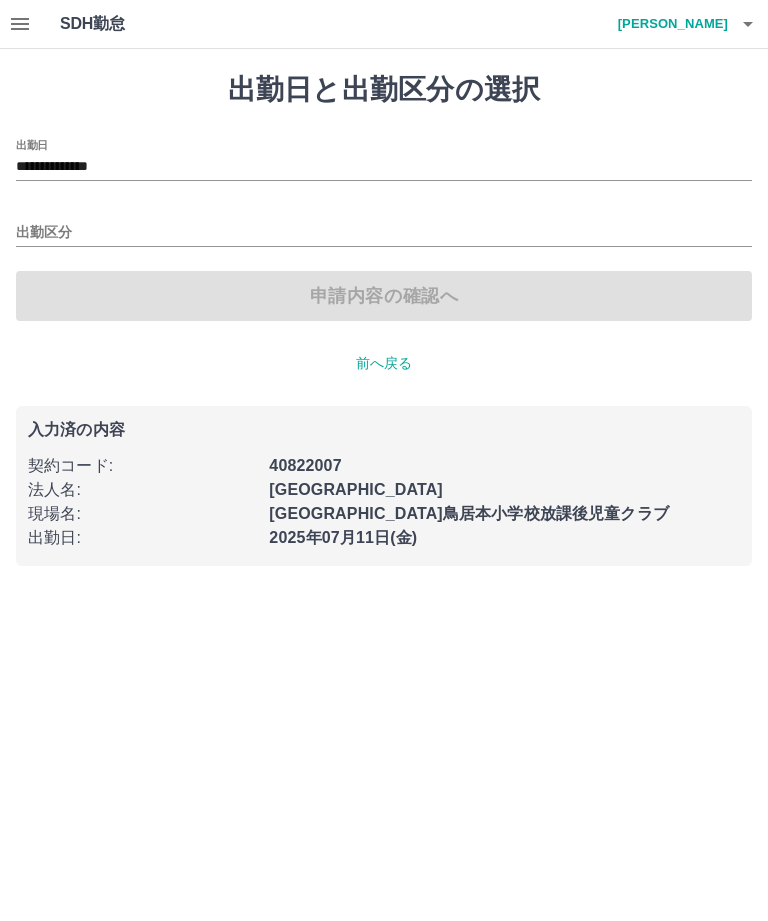click on "出勤区分" at bounding box center [384, 233] 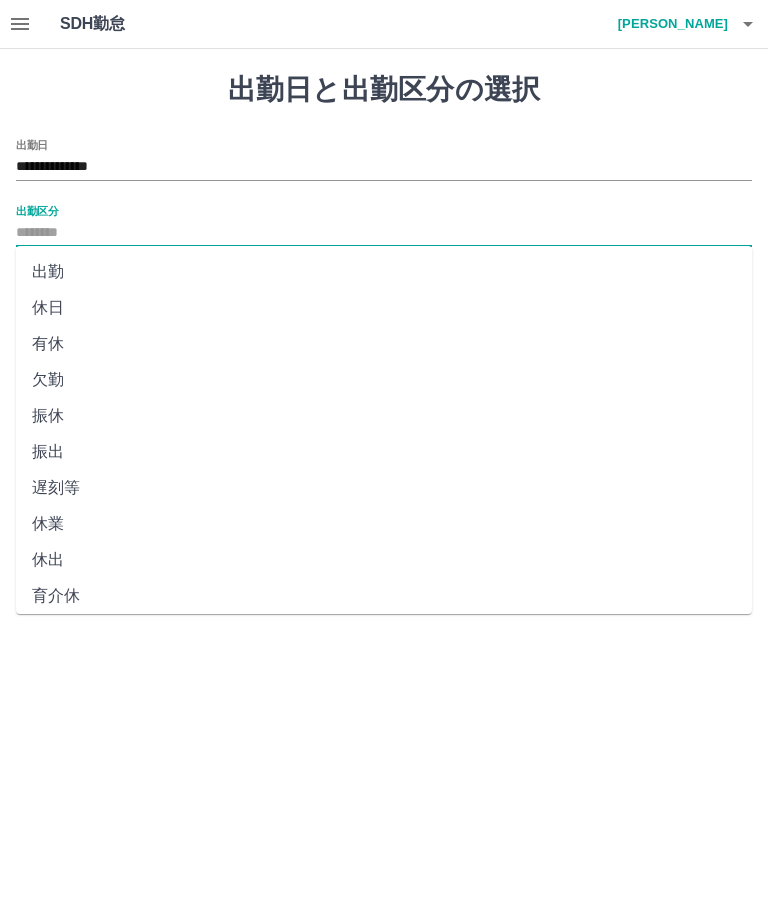 click on "出勤" at bounding box center (384, 272) 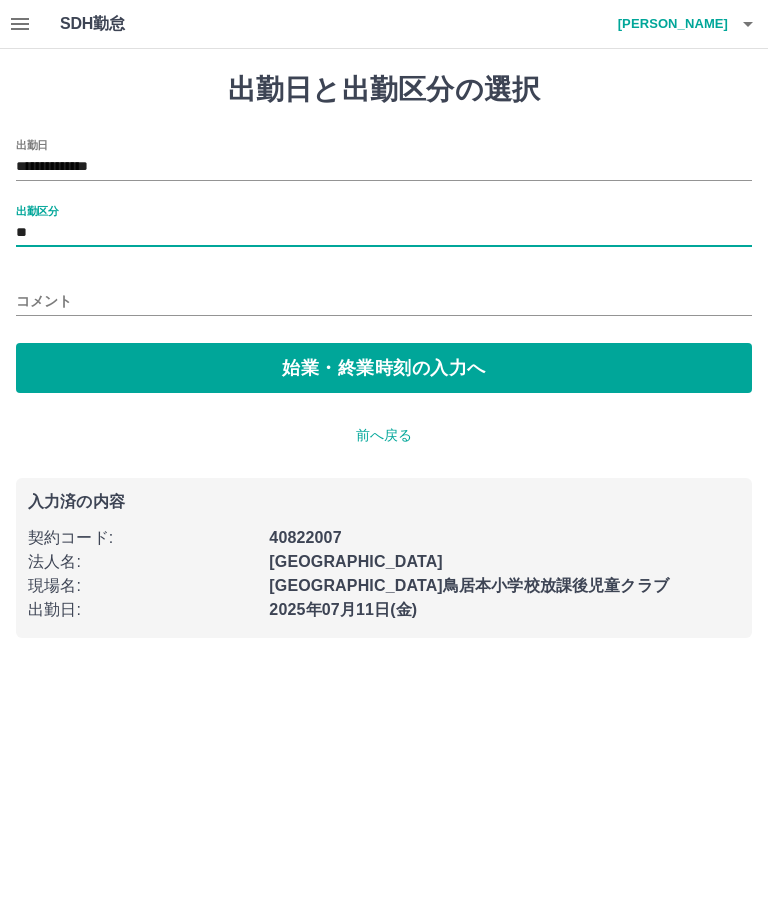 click on "始業・終業時刻の入力へ" at bounding box center [384, 368] 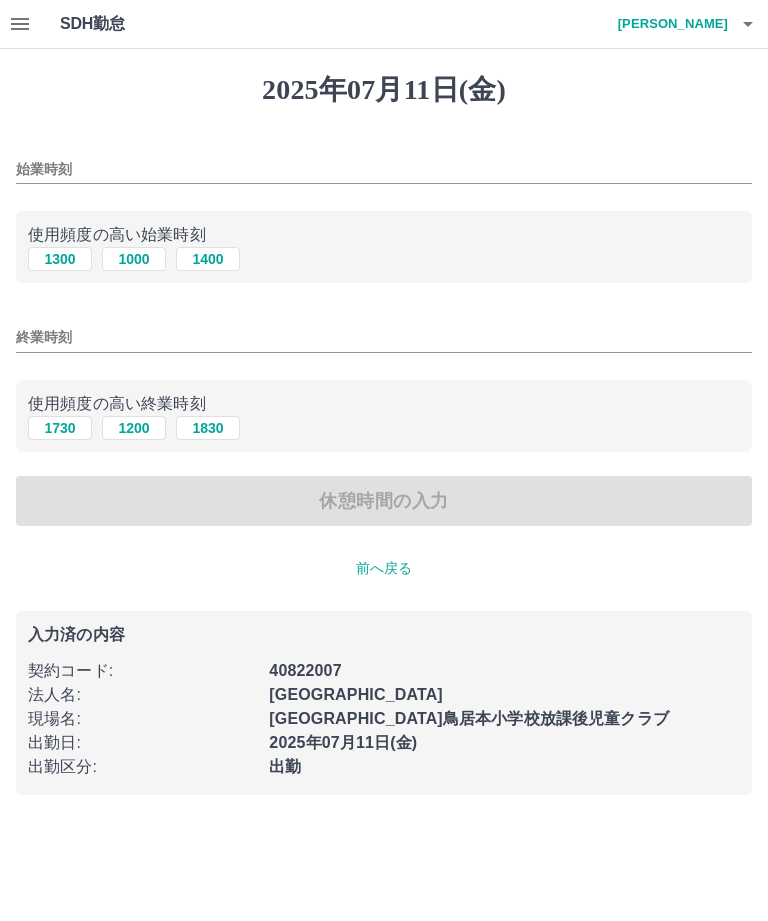 click on "1000" at bounding box center (134, 259) 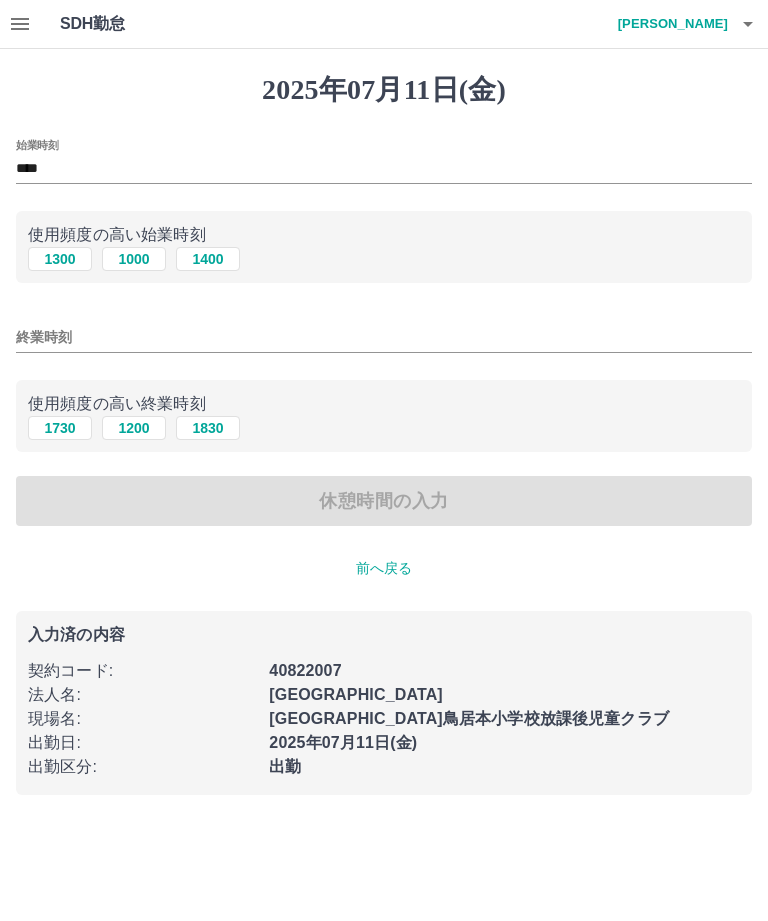click on "1200" at bounding box center [134, 428] 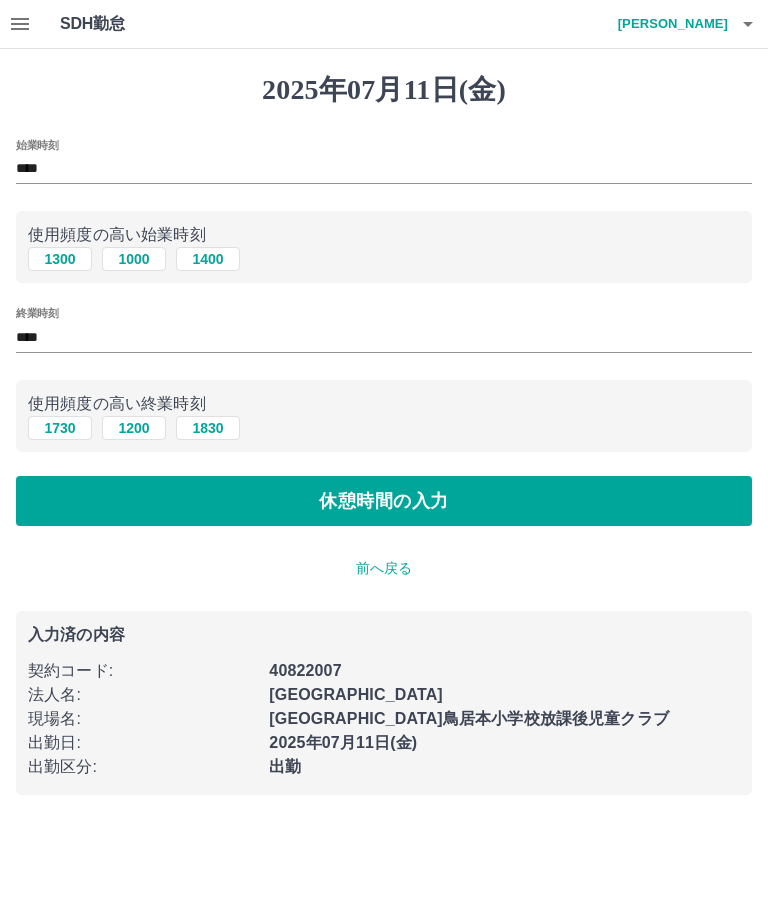 click on "休憩時間の入力" at bounding box center (384, 501) 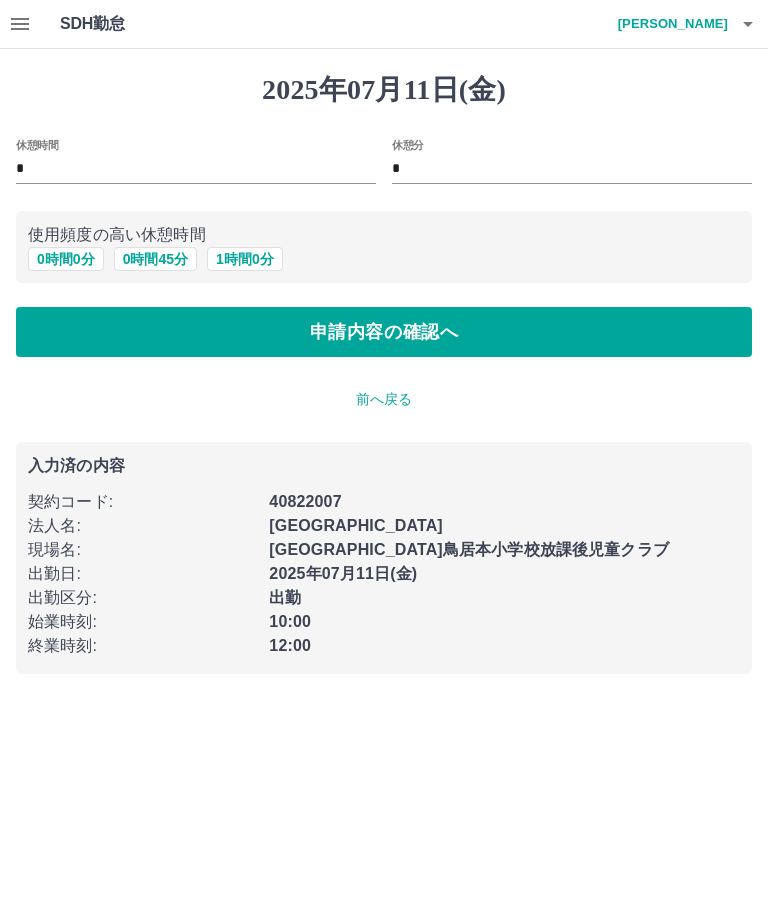 click on "申請内容の確認へ" at bounding box center (384, 332) 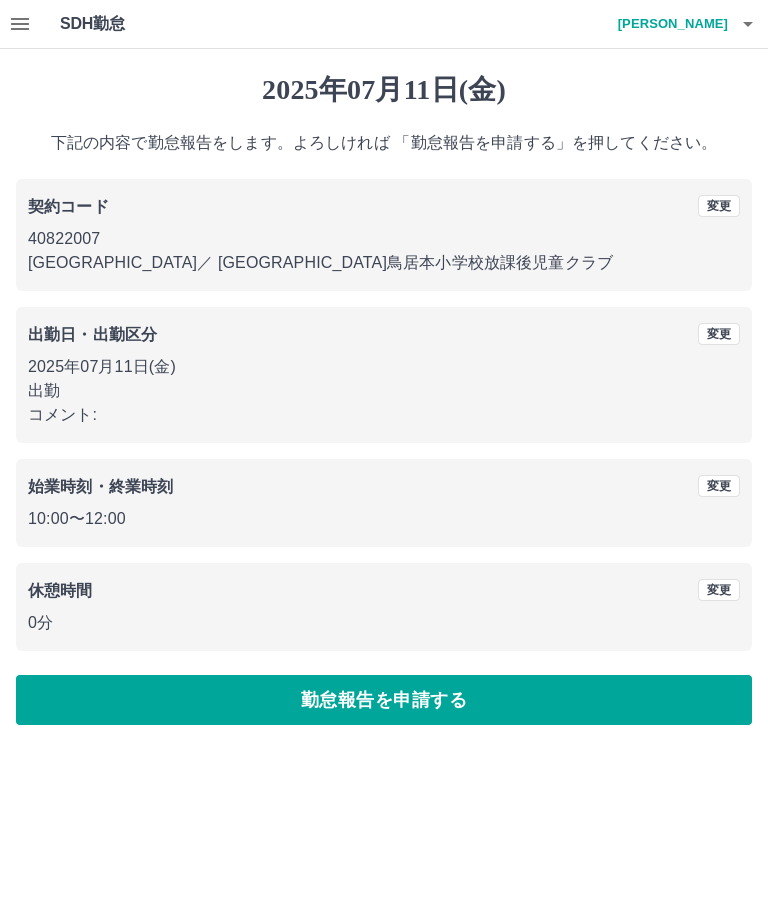 click on "勤怠報告を申請する" at bounding box center (384, 700) 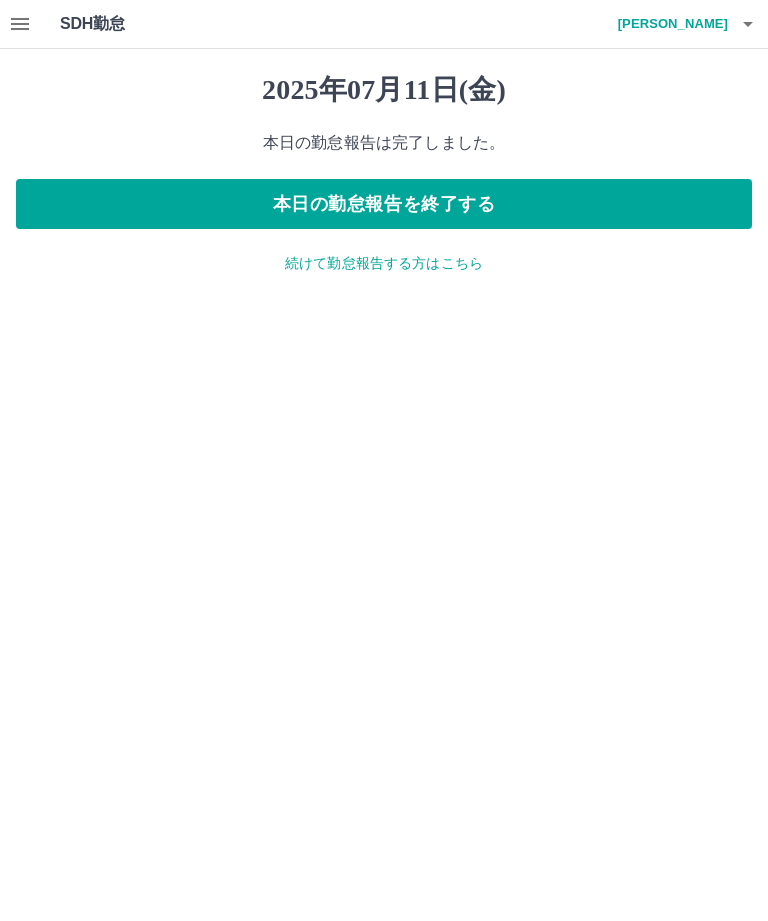 click on "続けて勤怠報告する方はこちら" at bounding box center [384, 263] 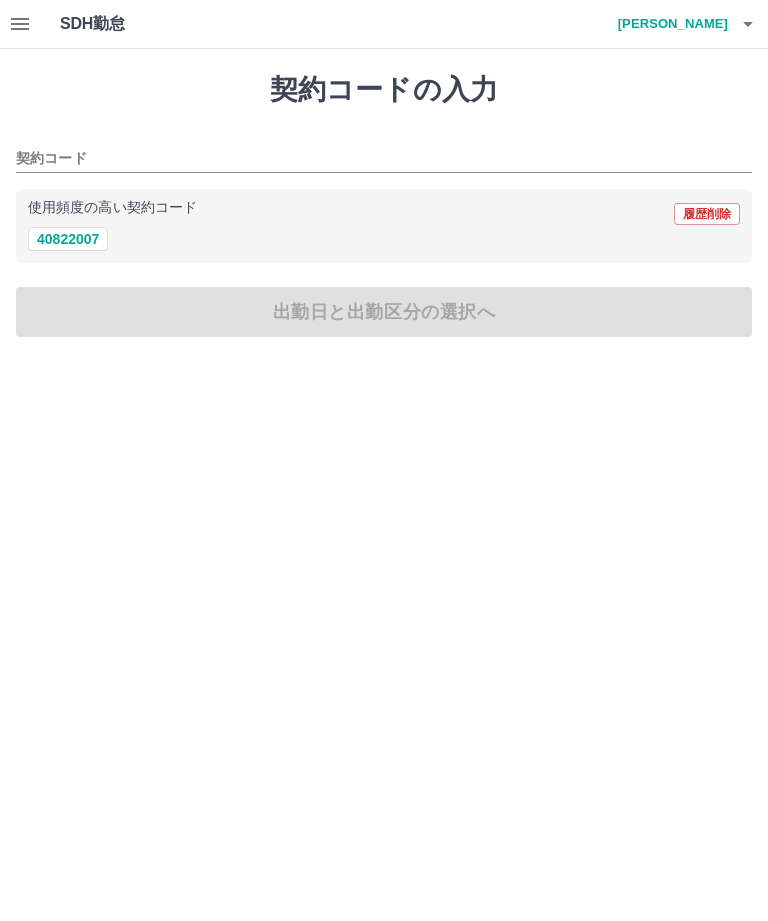 click on "使用頻度の高い契約コード 履歴削除" at bounding box center [384, 214] 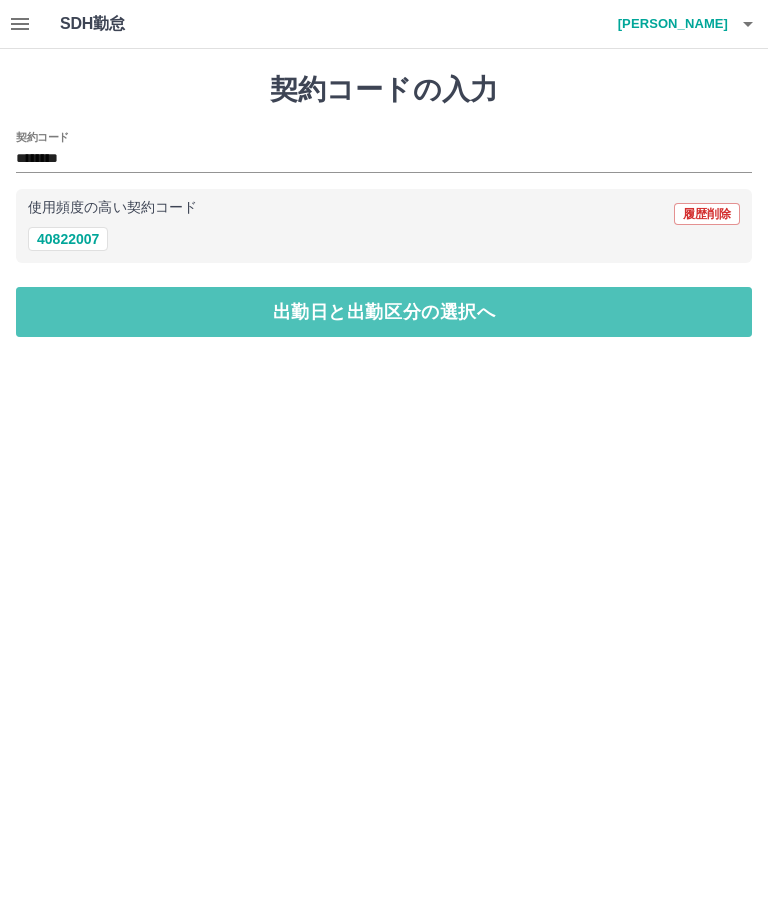 click on "出勤日と出勤区分の選択へ" at bounding box center (384, 312) 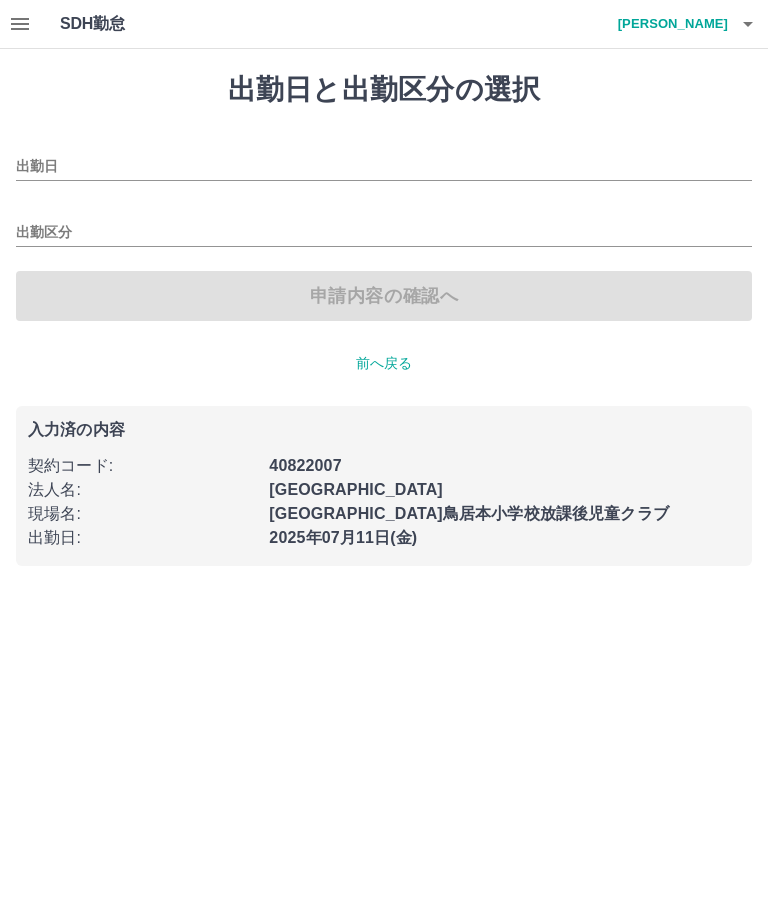 type on "**********" 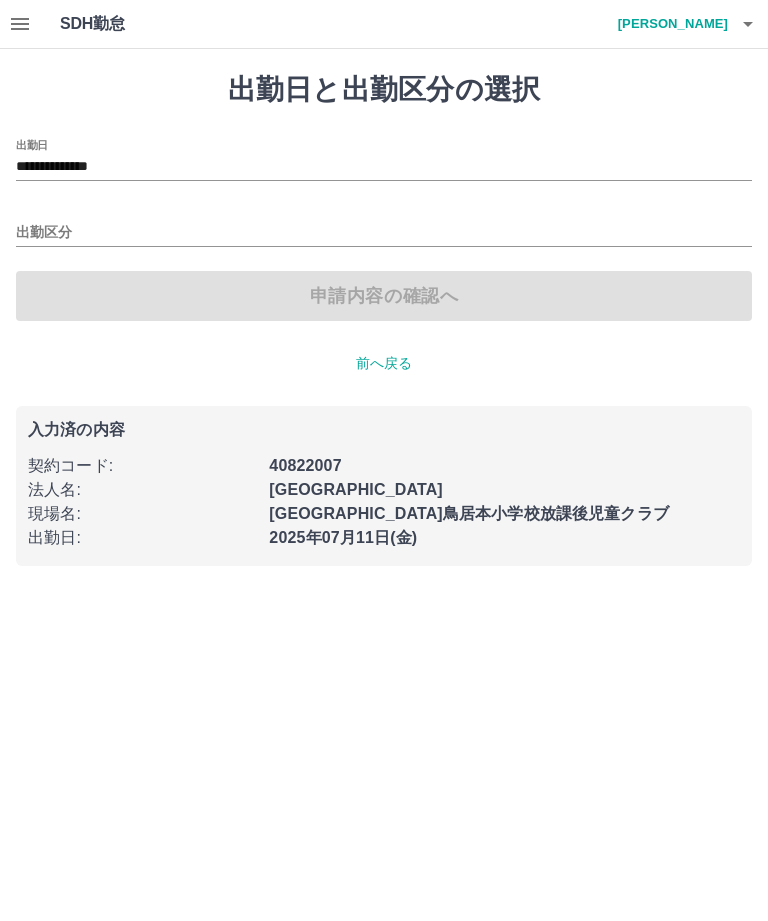 click on "出勤区分" at bounding box center [384, 233] 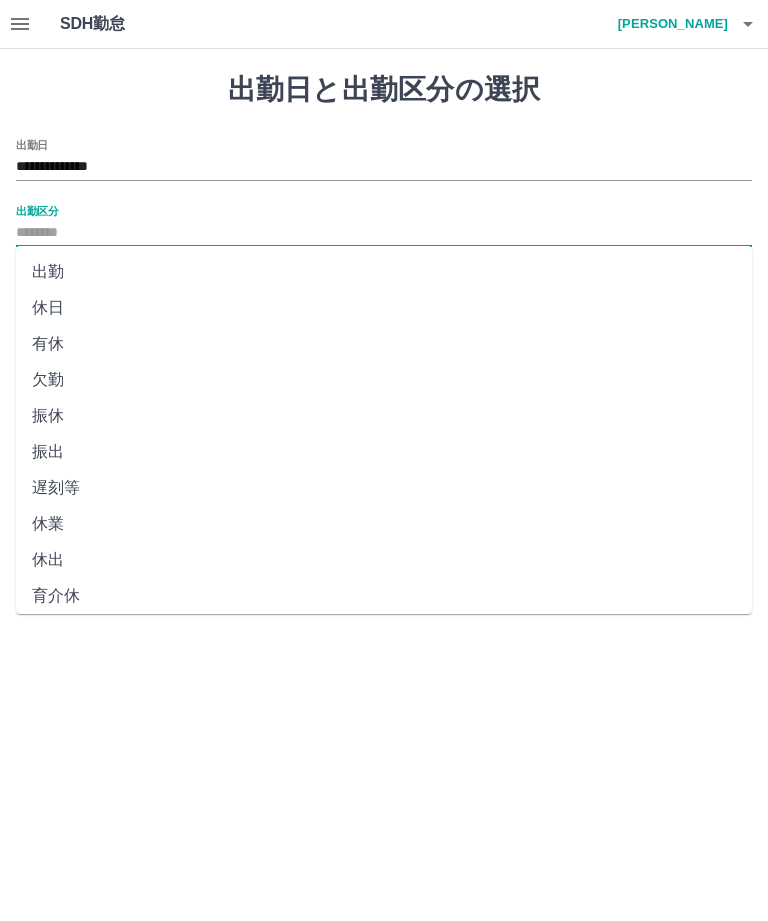 click on "出勤" at bounding box center (384, 272) 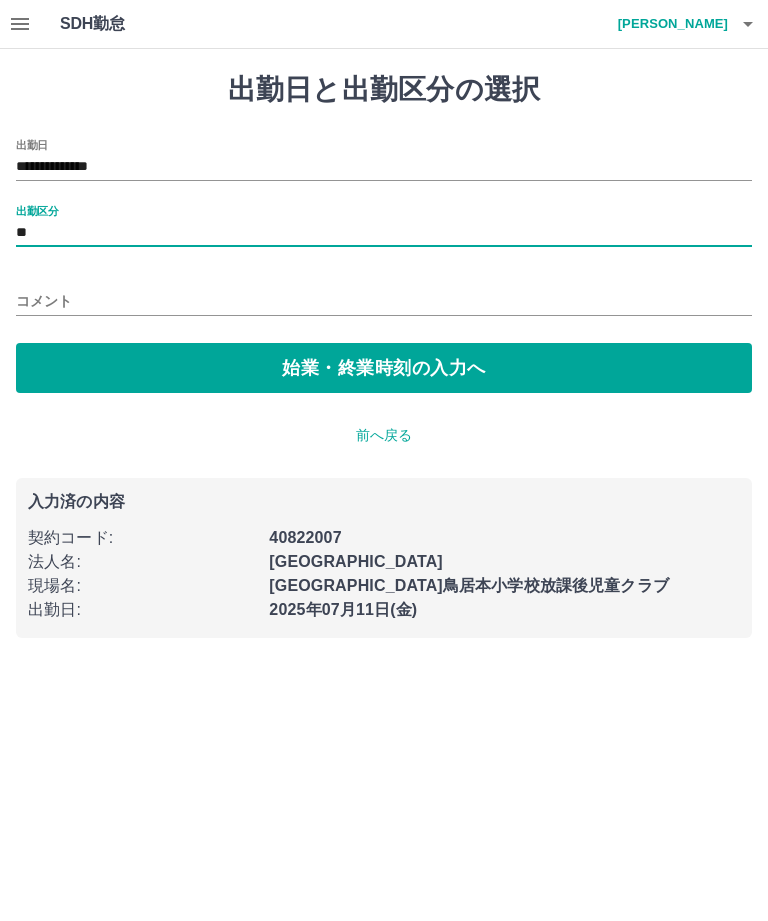 click on "始業・終業時刻の入力へ" at bounding box center [384, 368] 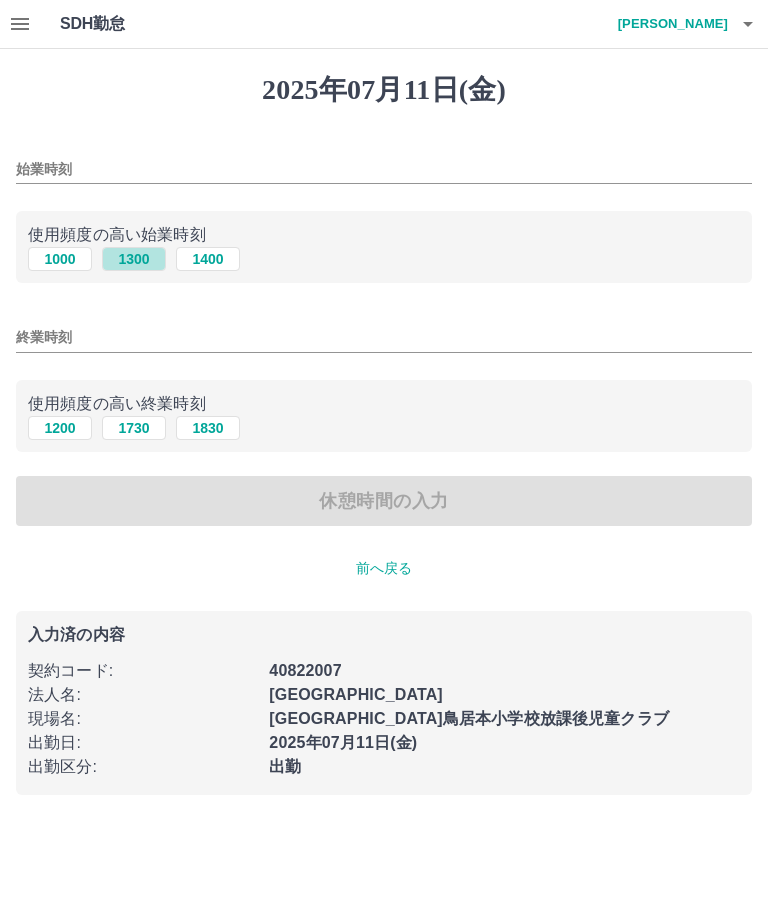 click on "1300" at bounding box center (134, 259) 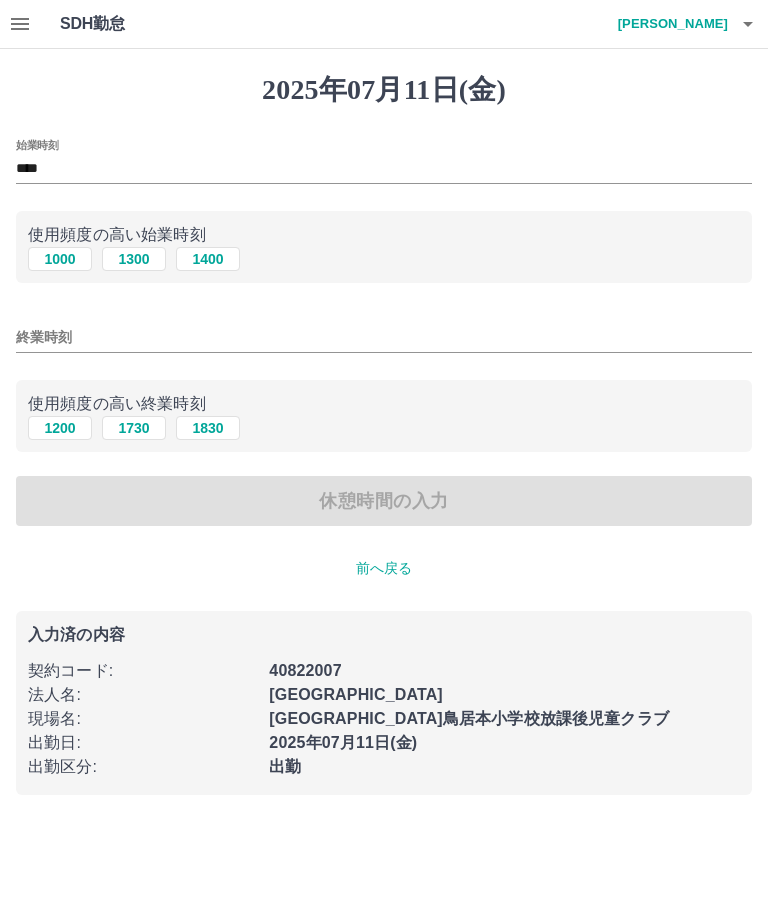 click on "1830" at bounding box center [208, 428] 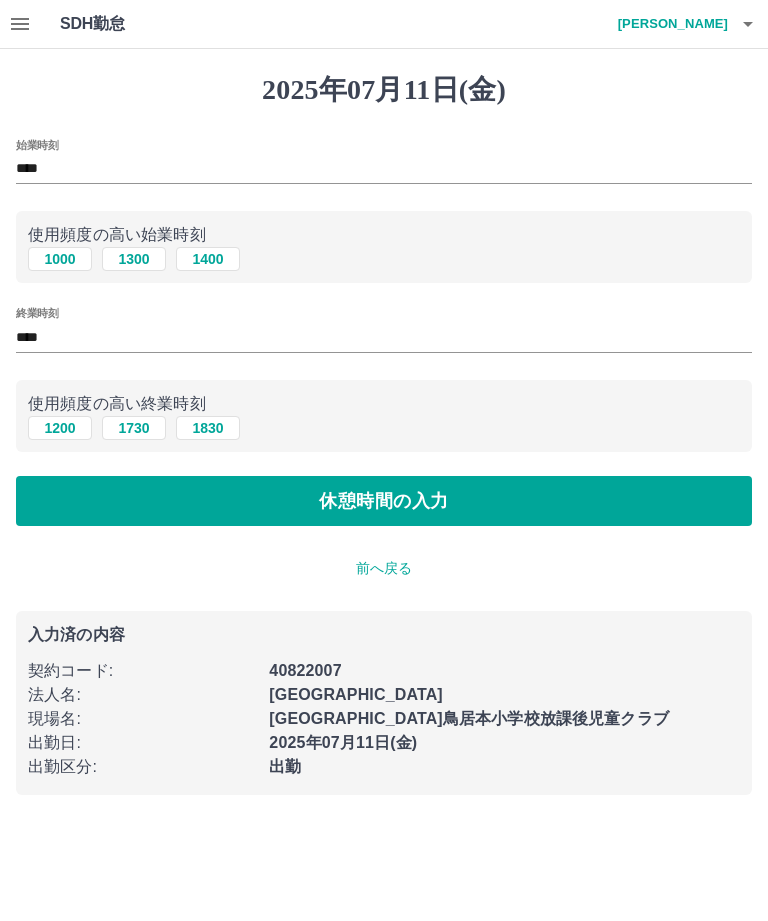 click on "休憩時間の入力" at bounding box center [384, 501] 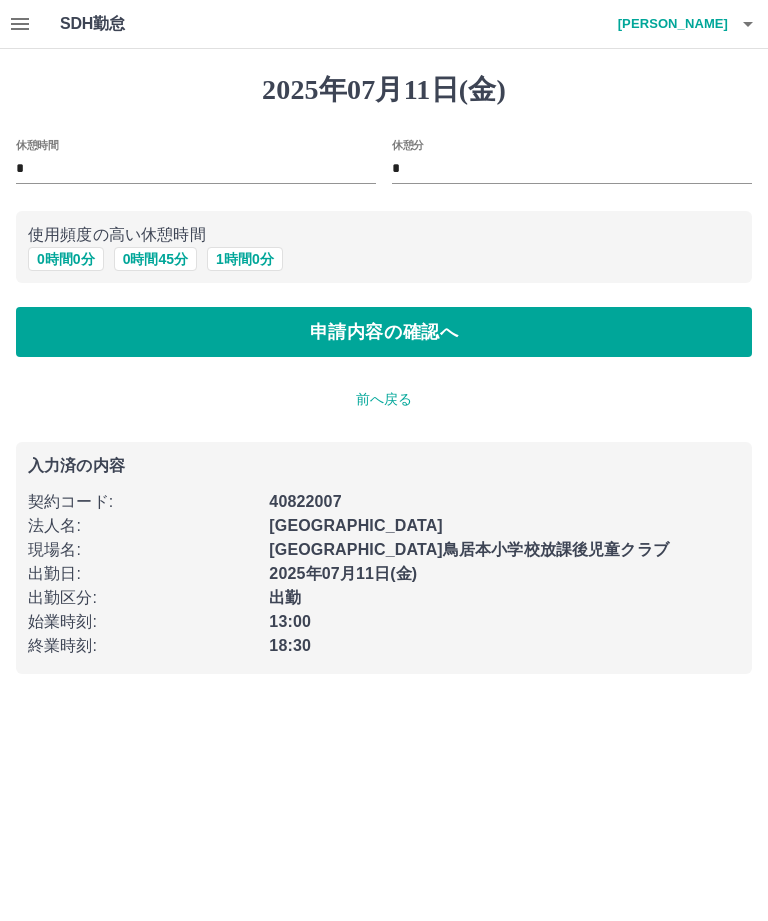 click on "申請内容の確認へ" at bounding box center [384, 332] 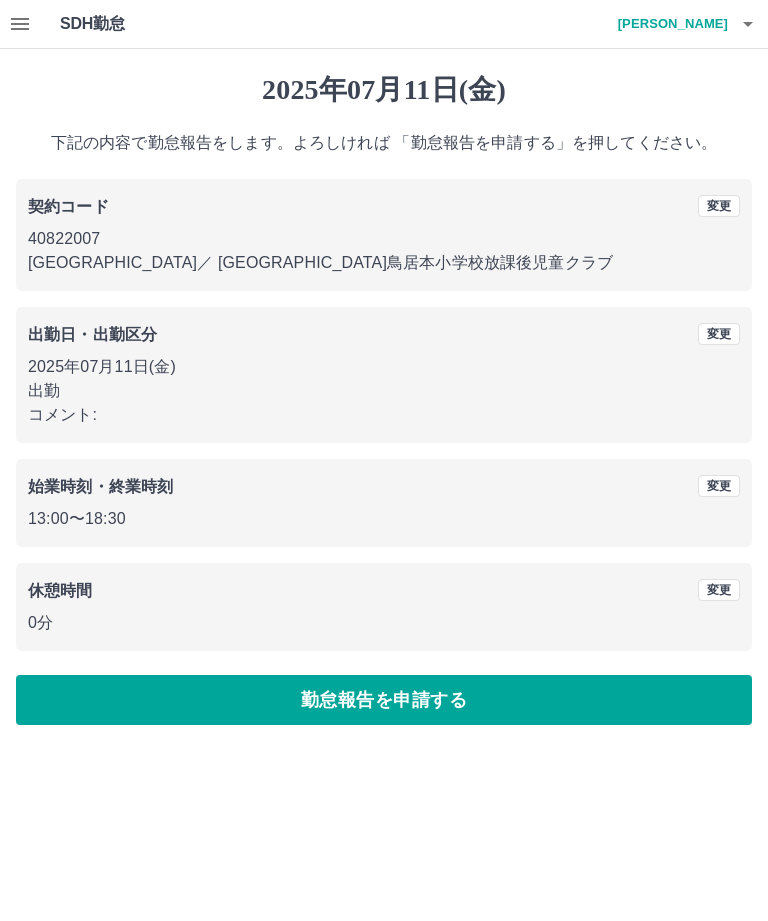 click on "勤怠報告を申請する" at bounding box center [384, 700] 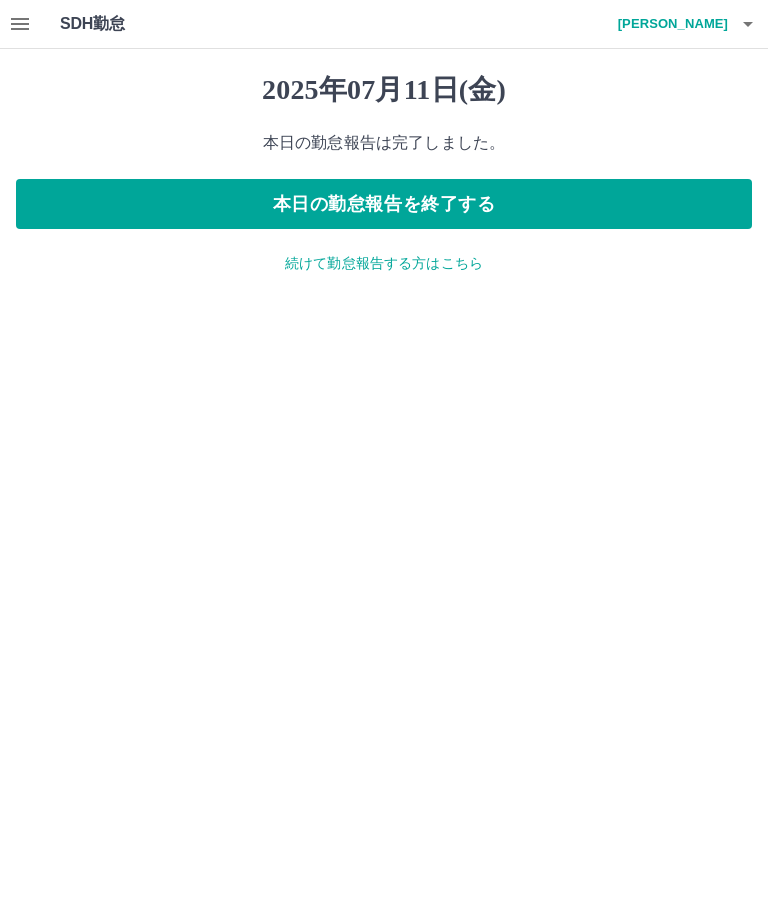 click at bounding box center [20, 24] 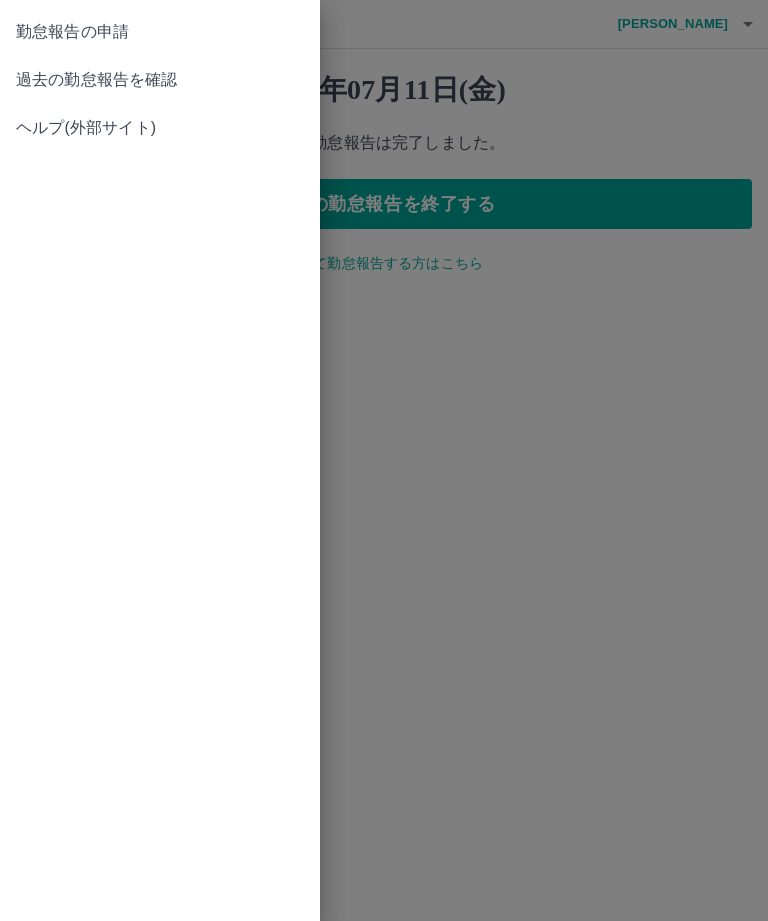 click on "過去の勤怠報告を確認" at bounding box center (160, 80) 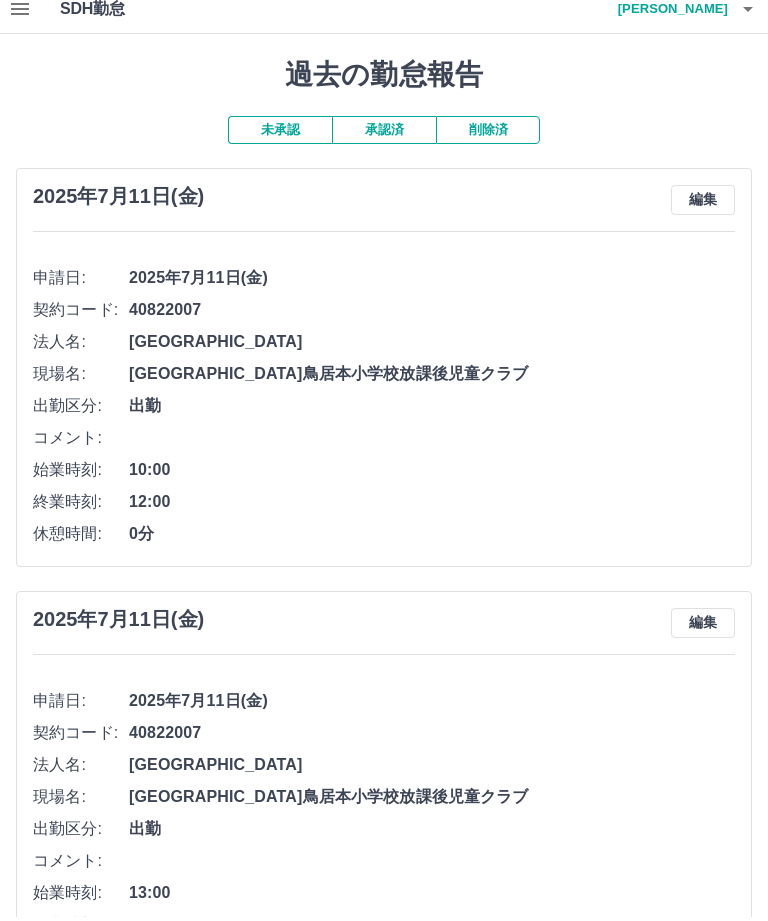 scroll, scrollTop: 0, scrollLeft: 0, axis: both 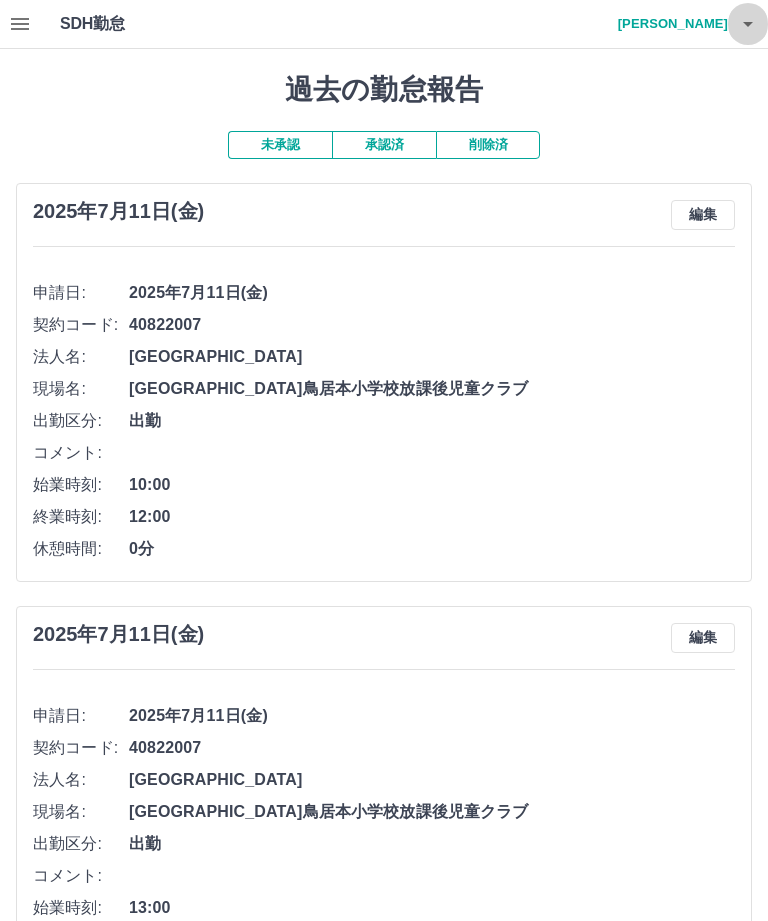 click 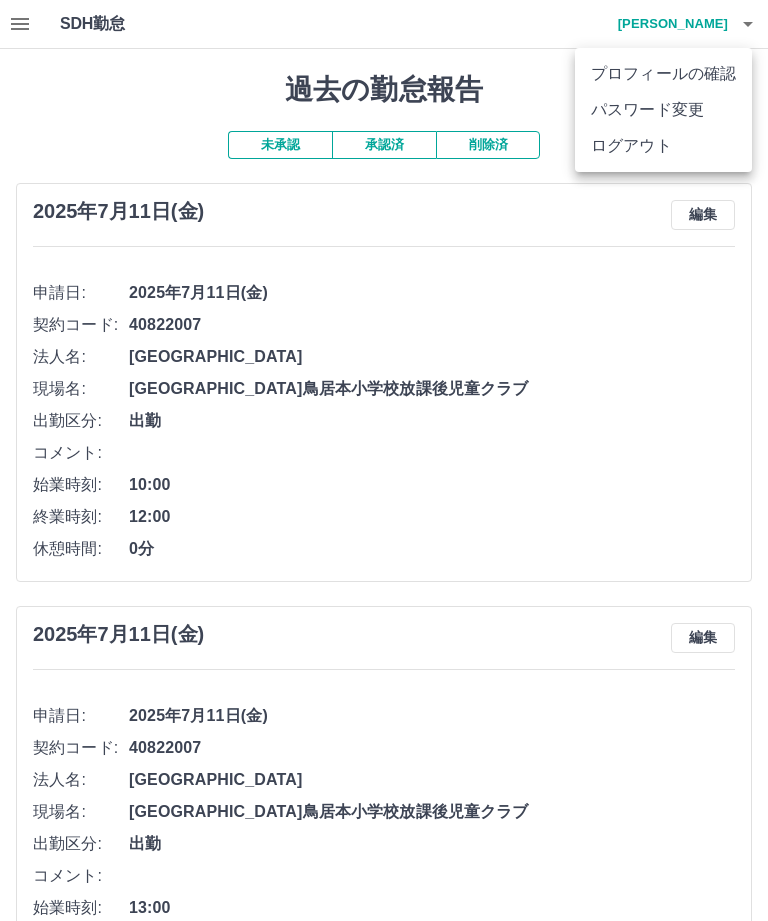 click on "ログアウト" at bounding box center (663, 146) 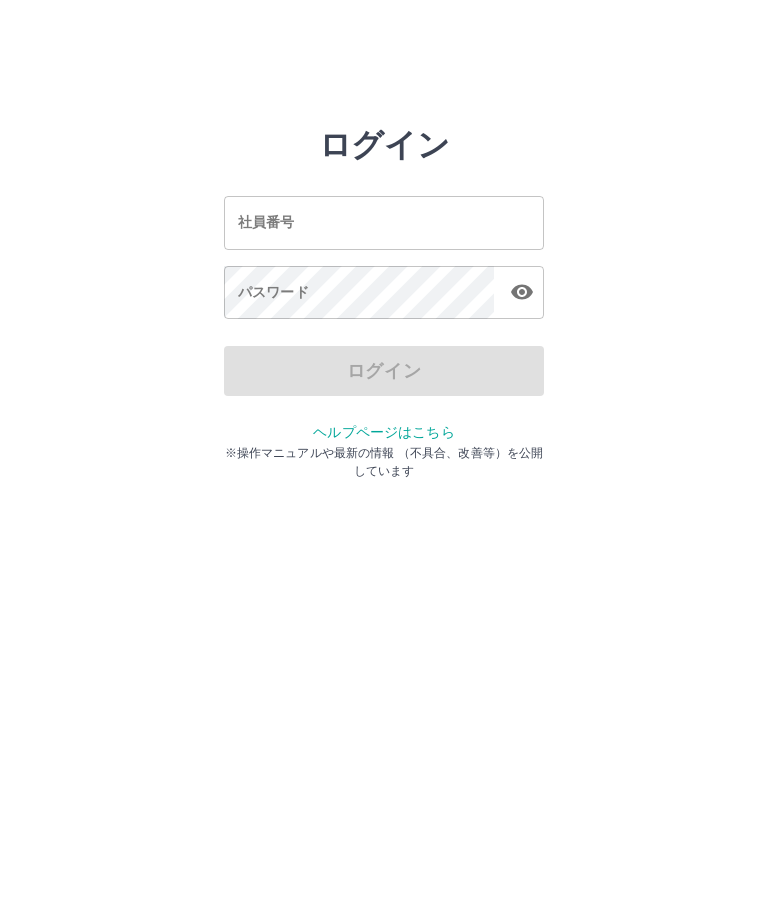 scroll, scrollTop: 0, scrollLeft: 0, axis: both 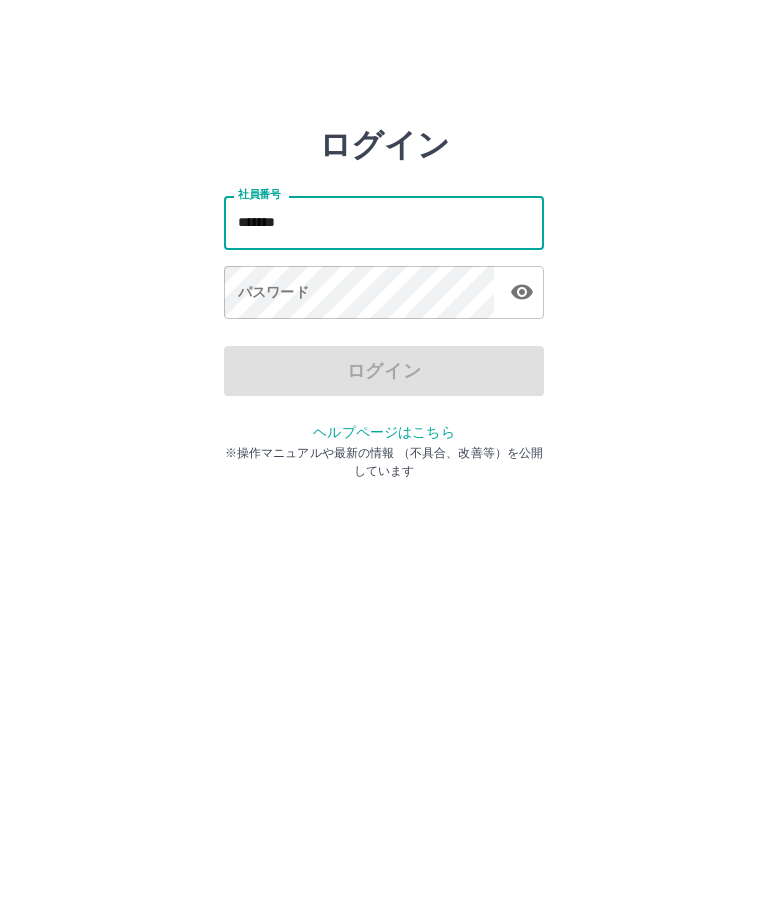 type on "*******" 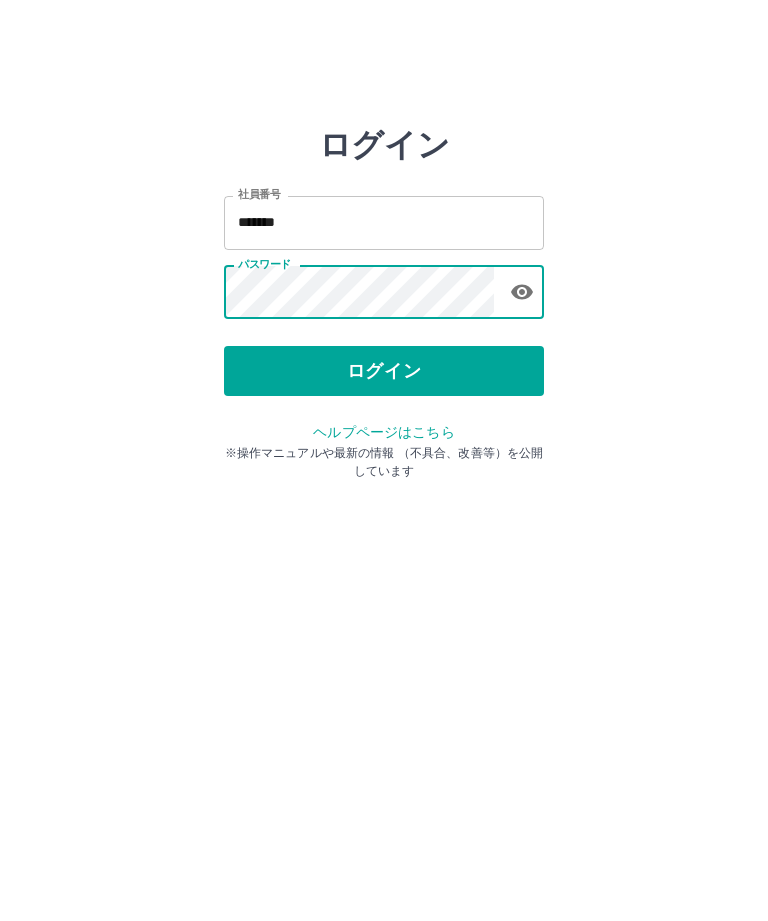 click on "ログイン" at bounding box center (384, 371) 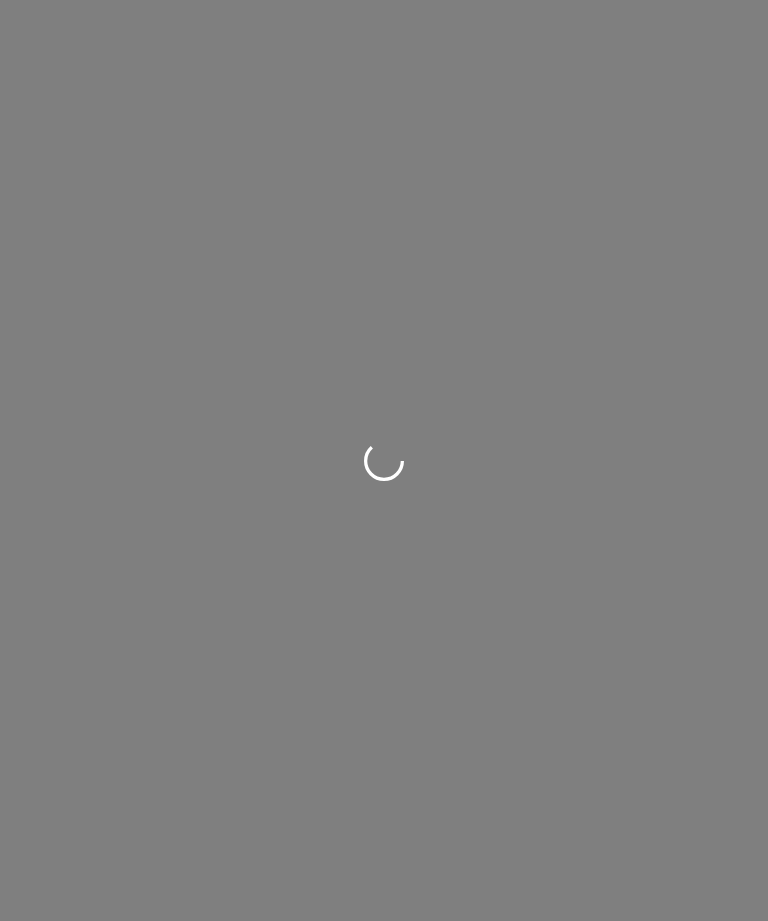 scroll, scrollTop: 0, scrollLeft: 0, axis: both 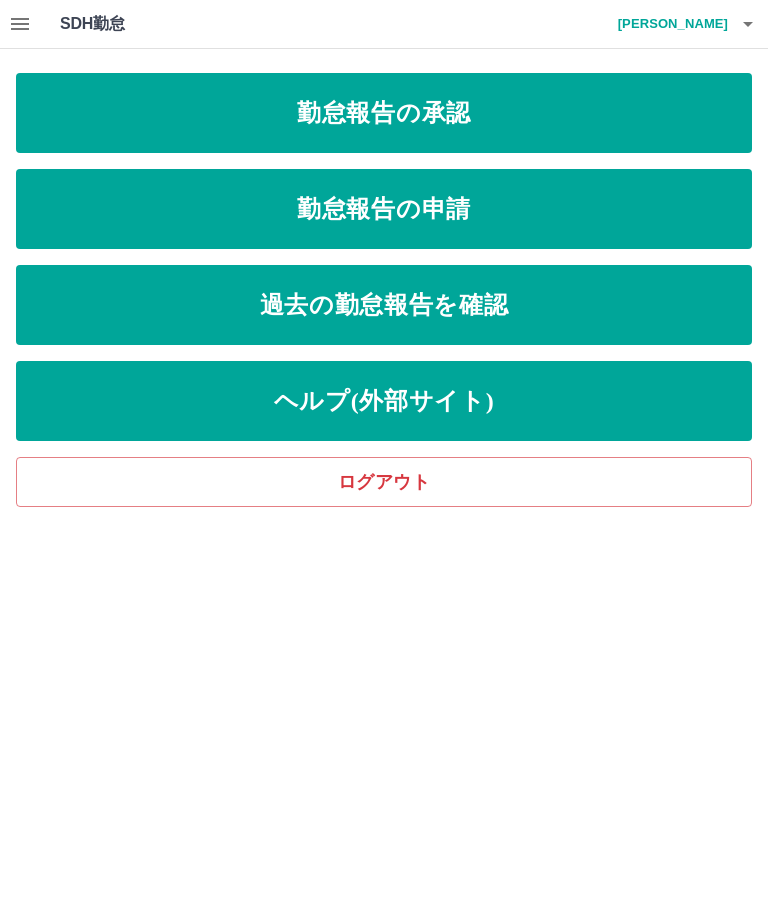 click on "勤怠報告の申請" at bounding box center (384, 209) 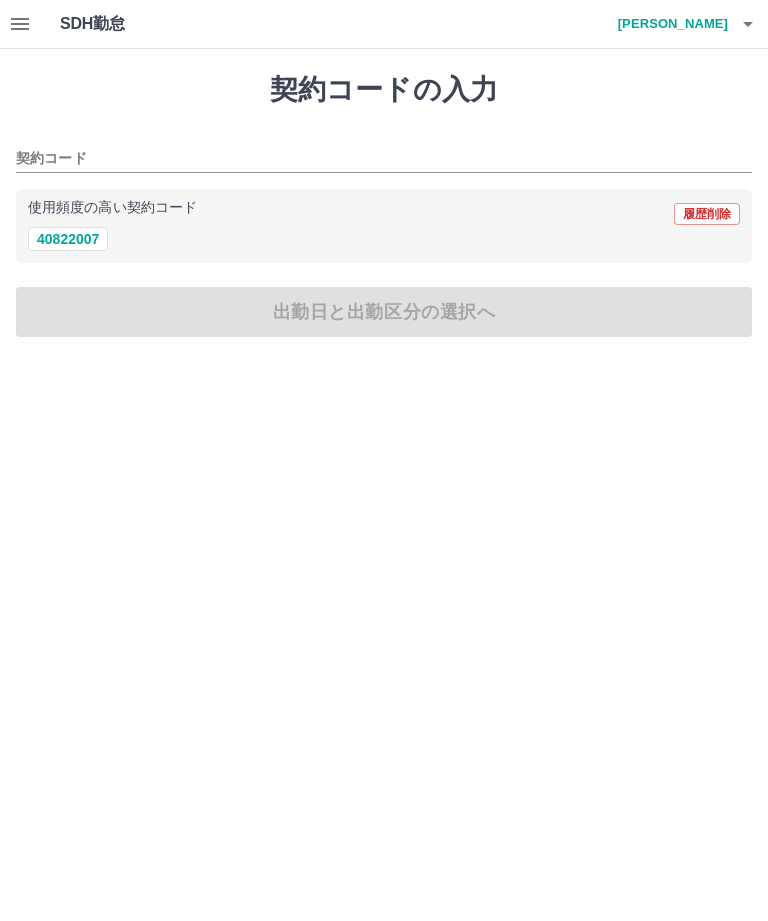 click on "40822007" at bounding box center [68, 239] 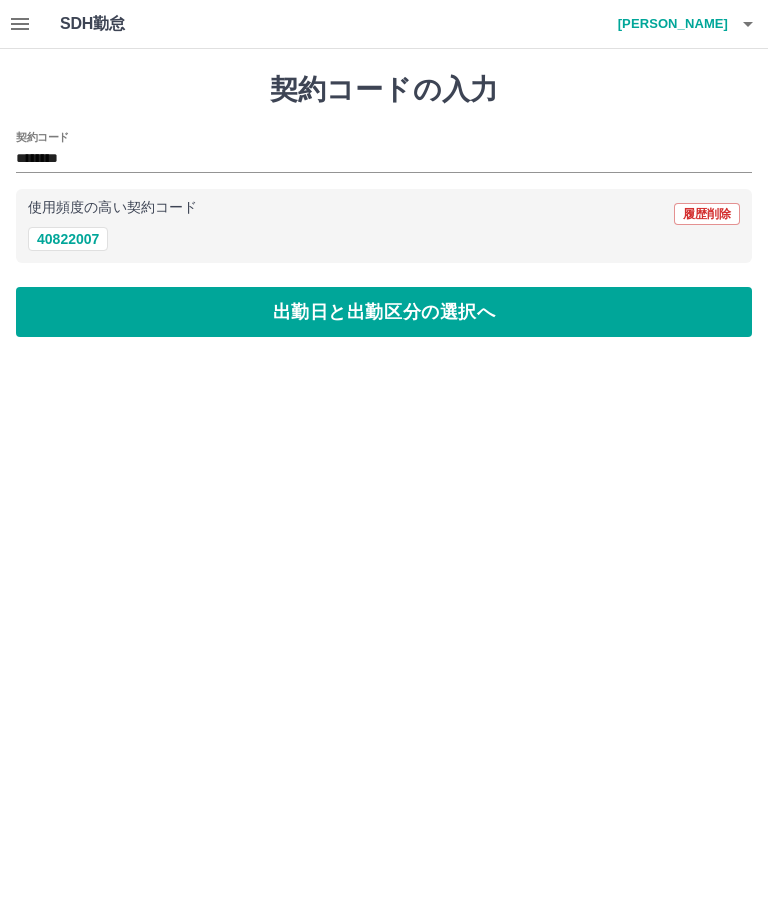 type on "********" 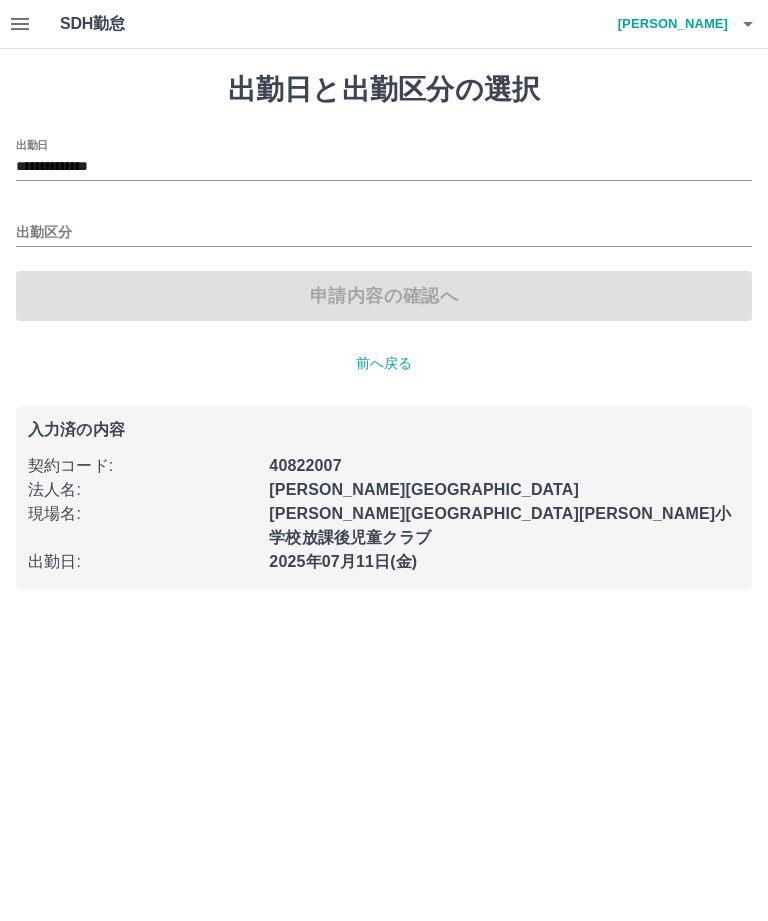 click on "出勤区分" at bounding box center [384, 233] 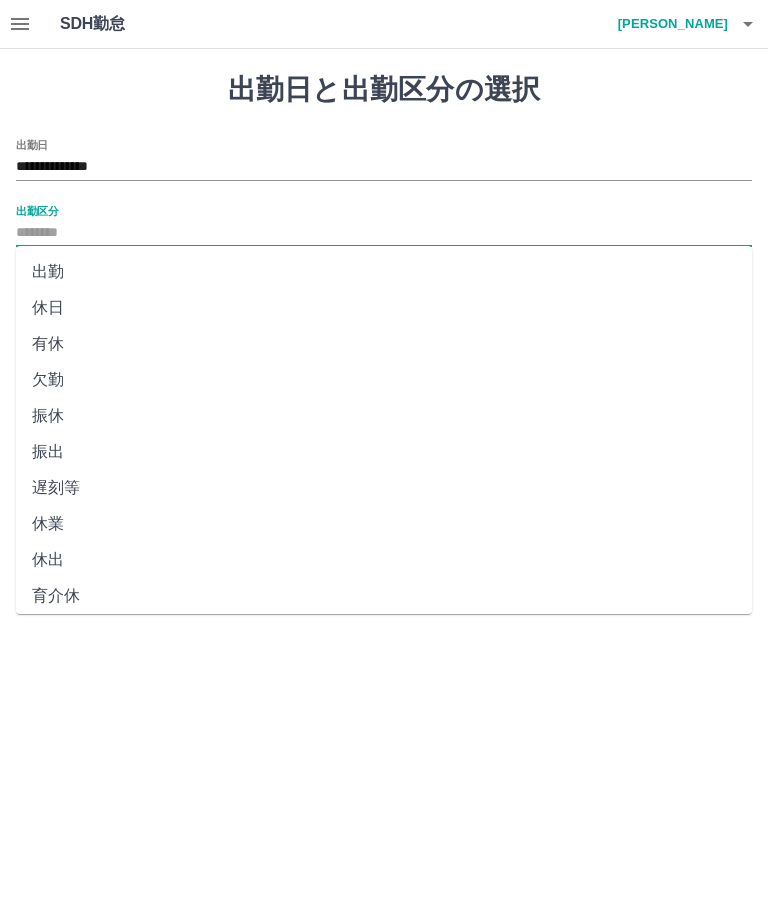 click on "出勤" at bounding box center [384, 272] 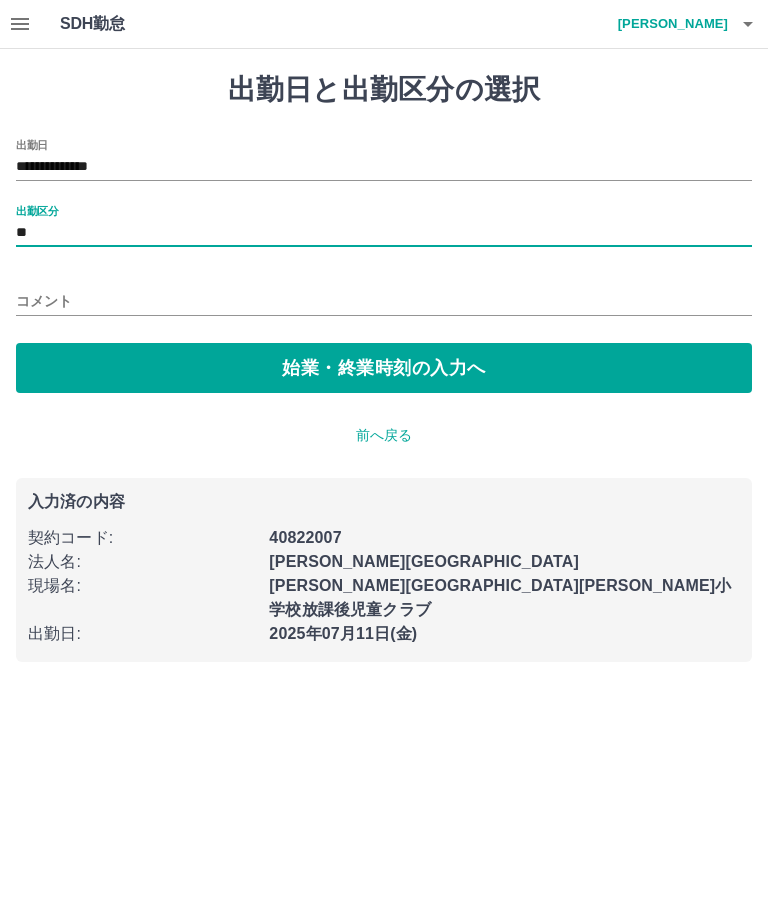 click on "始業・終業時刻の入力へ" at bounding box center [384, 368] 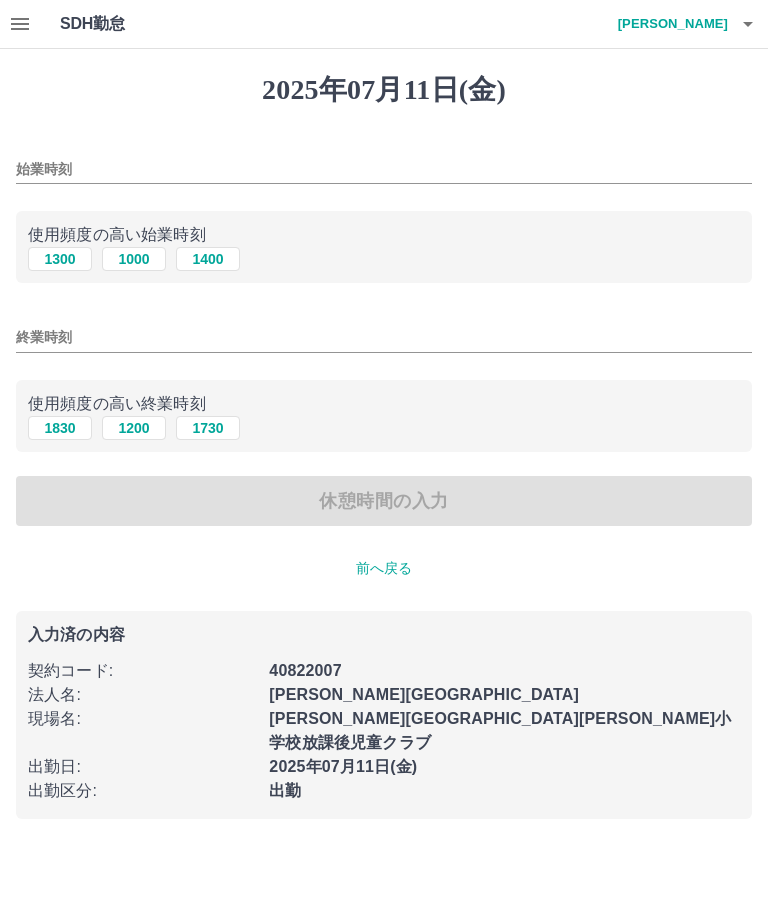 click on "1000" at bounding box center [134, 259] 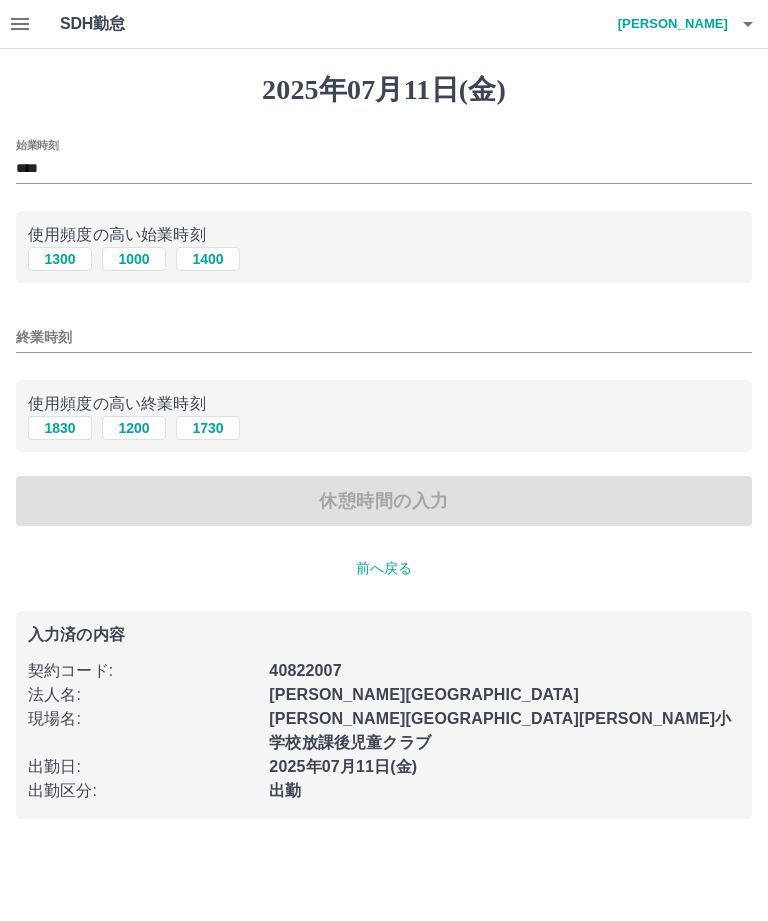 click on "1200" at bounding box center [134, 428] 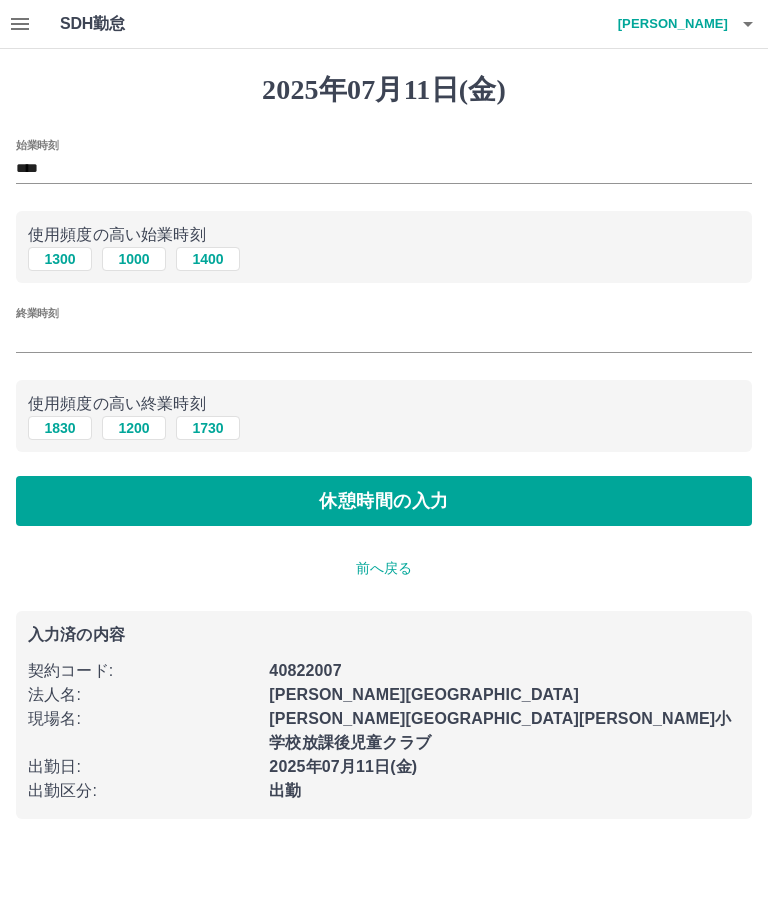 type on "****" 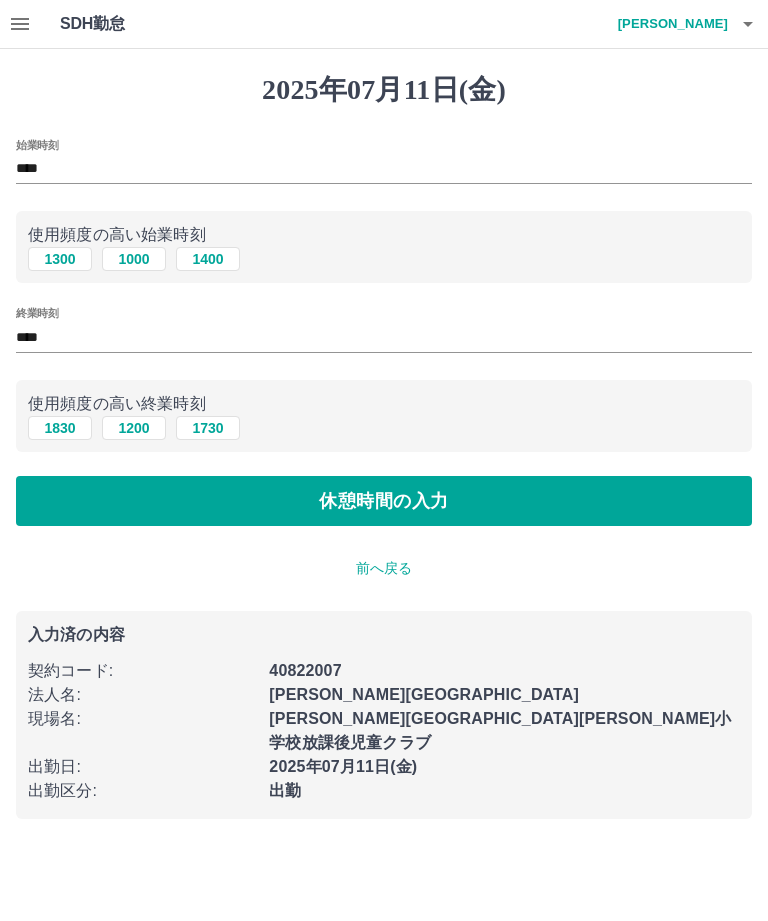 click on "休憩時間の入力" at bounding box center (384, 501) 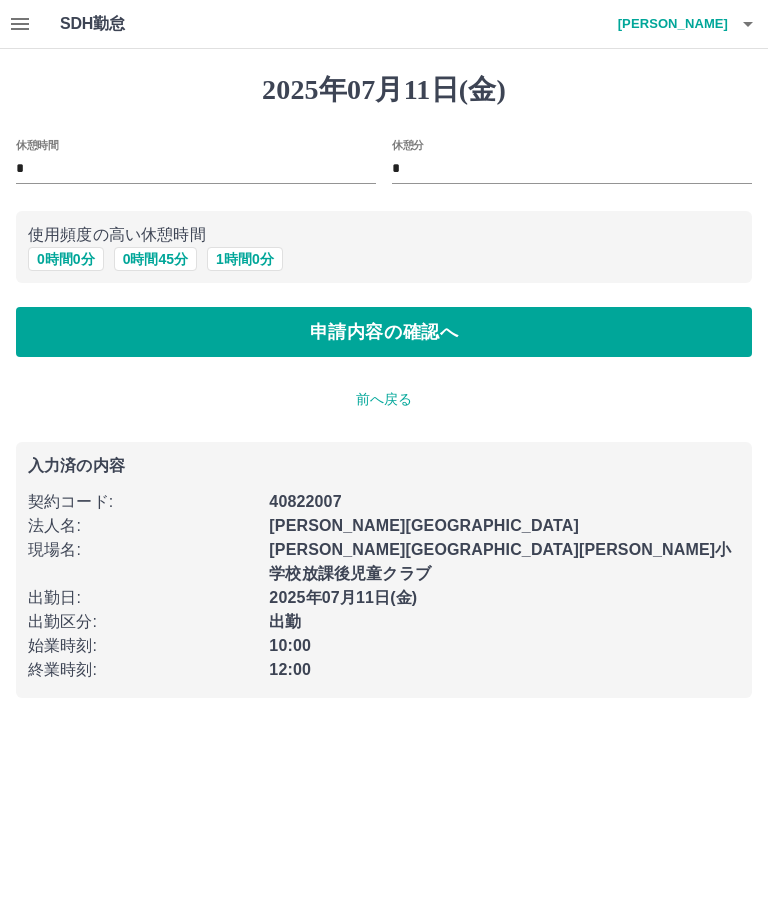click on "申請内容の確認へ" at bounding box center (384, 332) 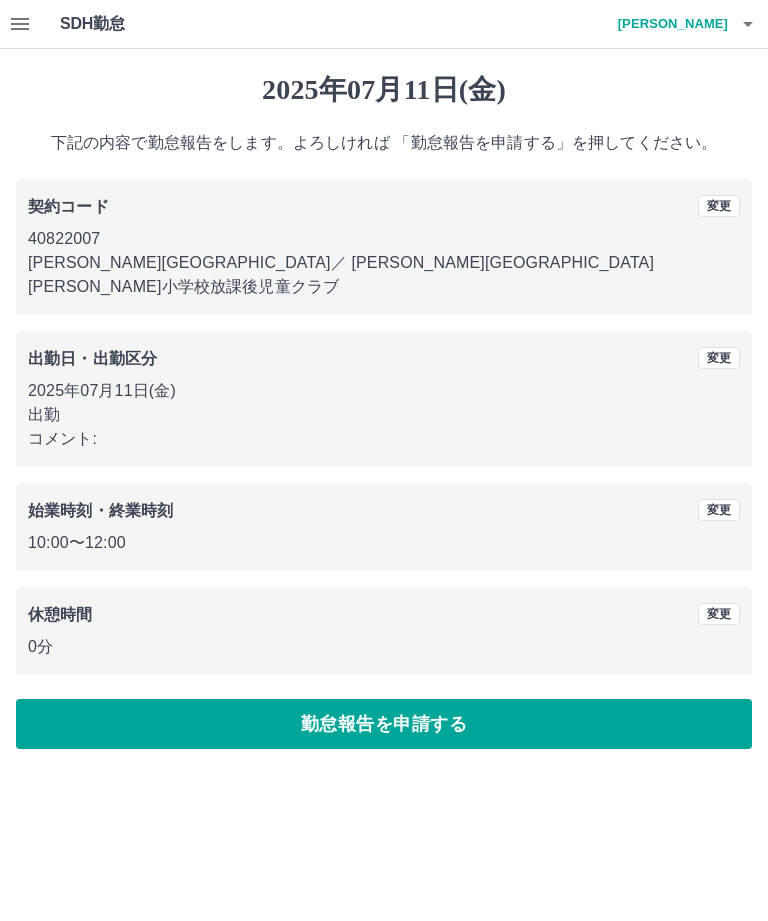 click on "勤怠報告を申請する" at bounding box center [384, 724] 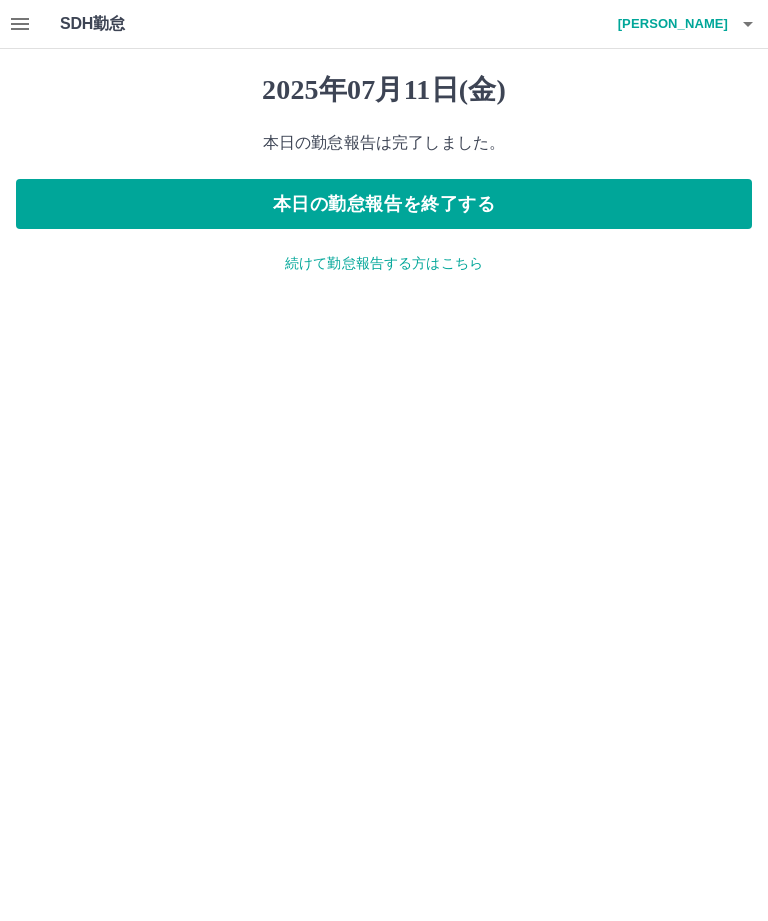 click on "続けて勤怠報告する方はこちら" at bounding box center (384, 263) 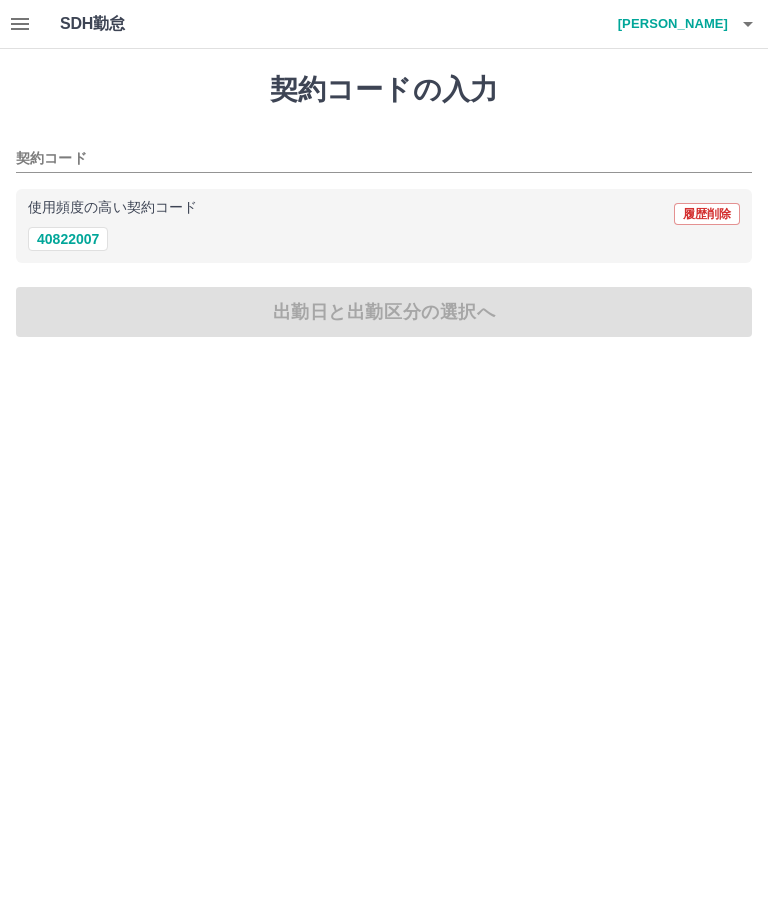 click on "40822007" at bounding box center (68, 239) 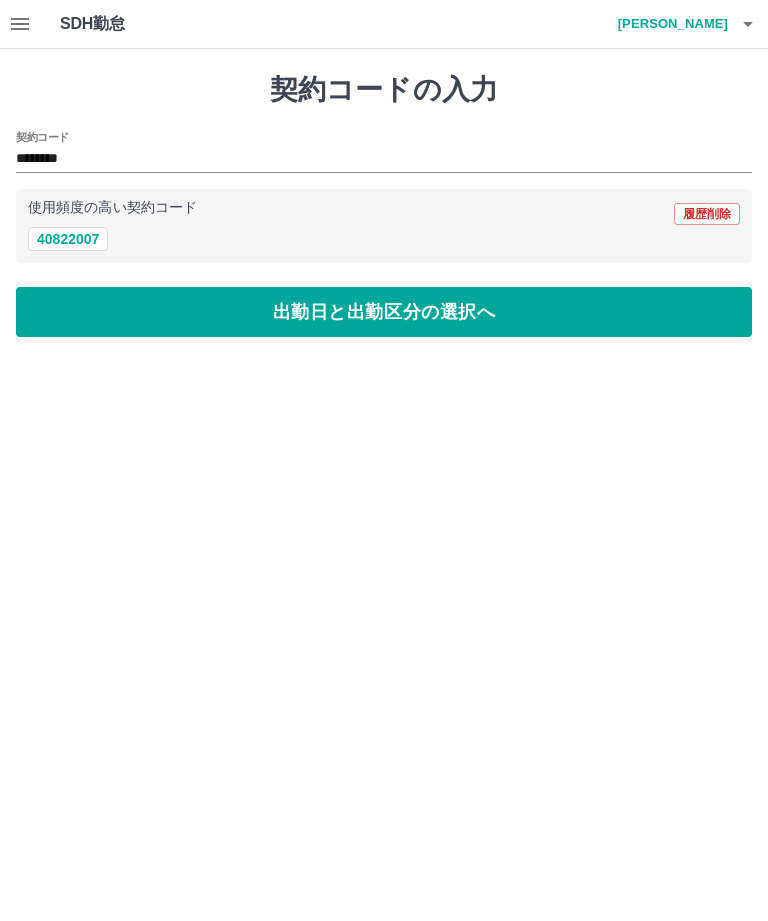 click on "出勤日と出勤区分の選択へ" at bounding box center (384, 312) 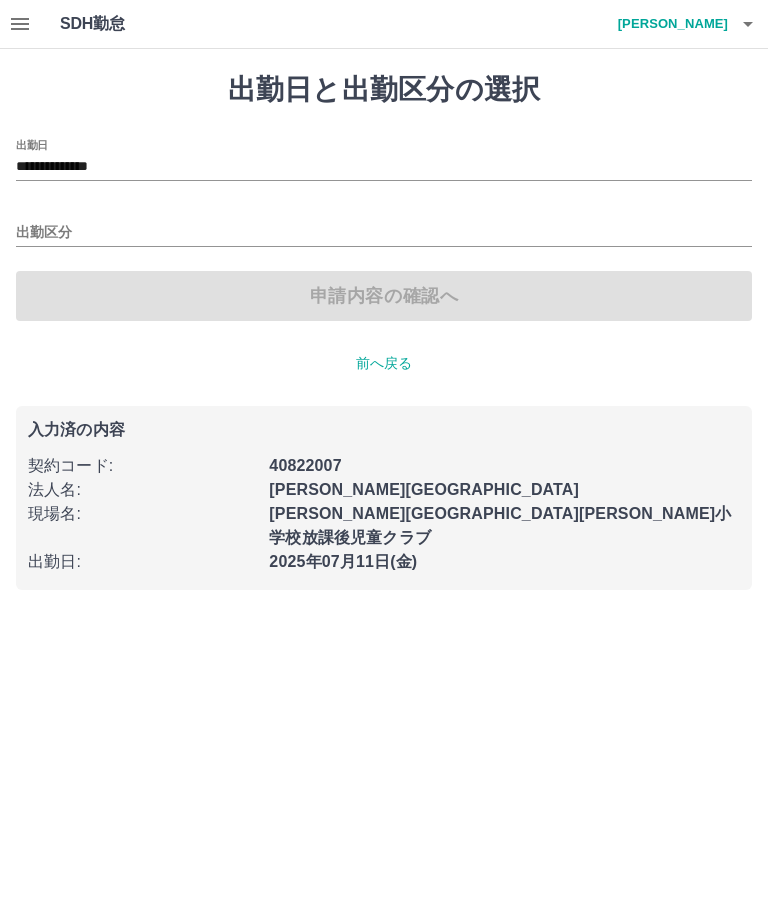 click on "出勤区分" at bounding box center (384, 233) 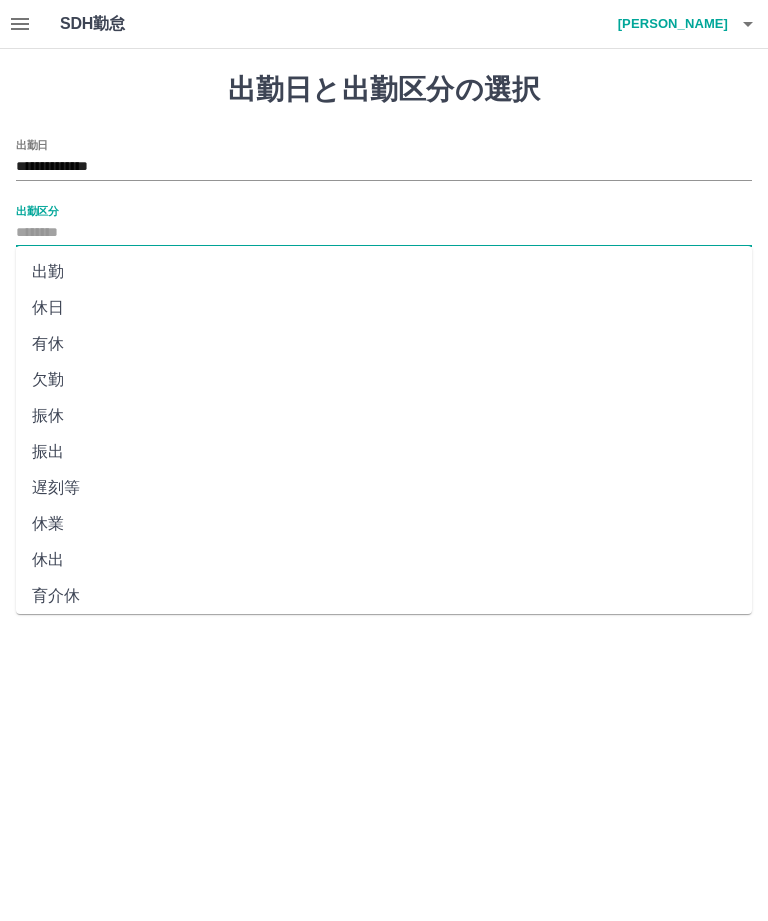 click on "出勤" at bounding box center (384, 272) 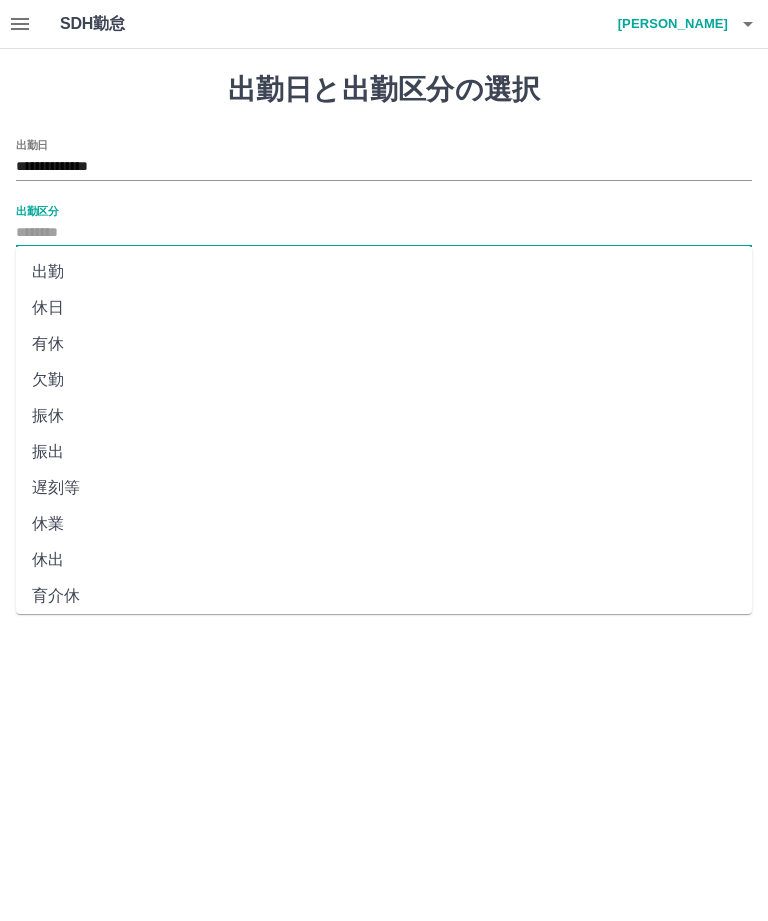 type on "**" 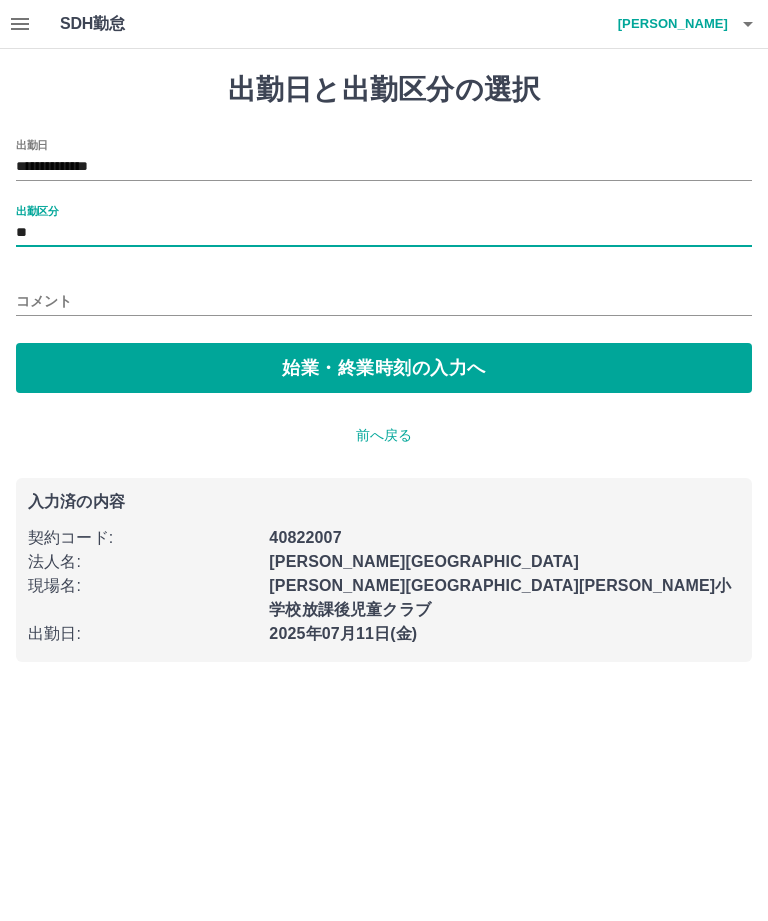 click on "始業・終業時刻の入力へ" at bounding box center (384, 368) 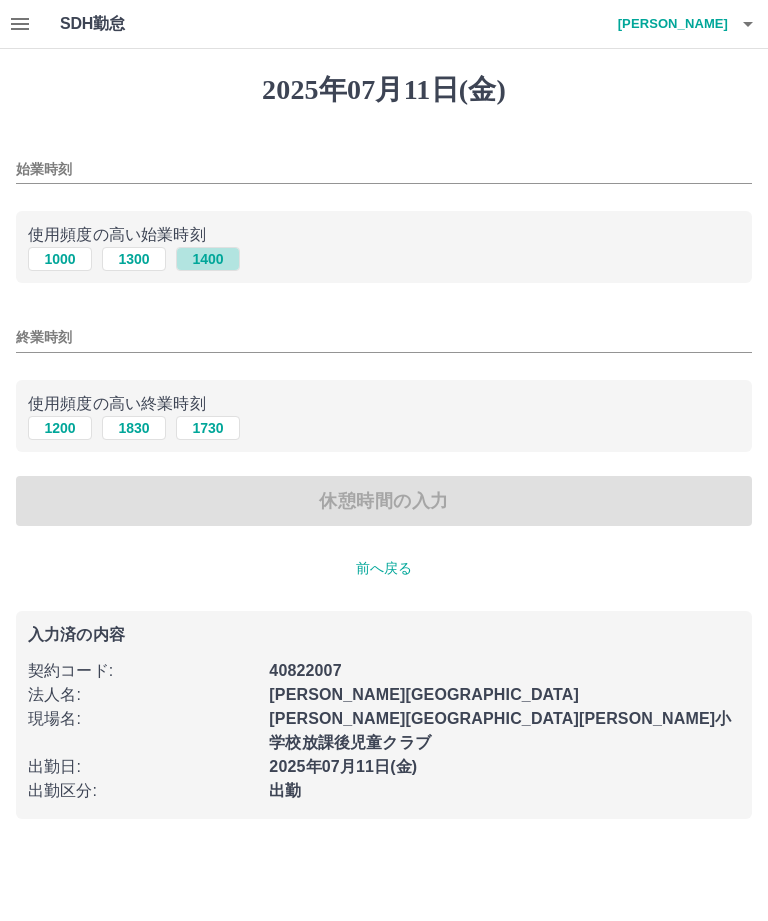 click on "1400" at bounding box center (208, 259) 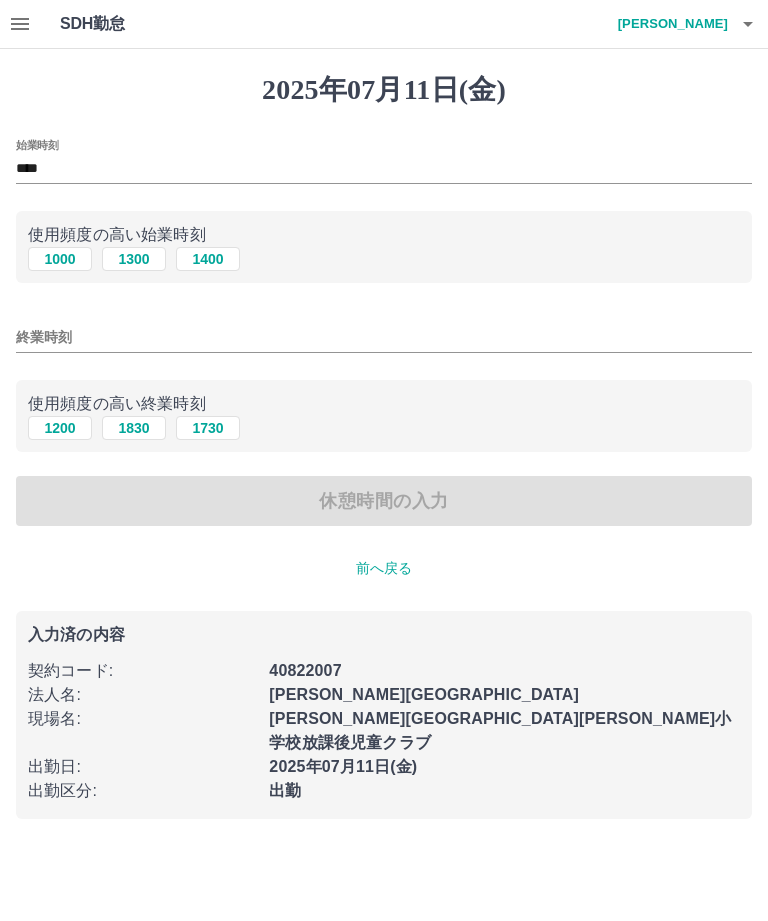 click on "1830" at bounding box center (134, 428) 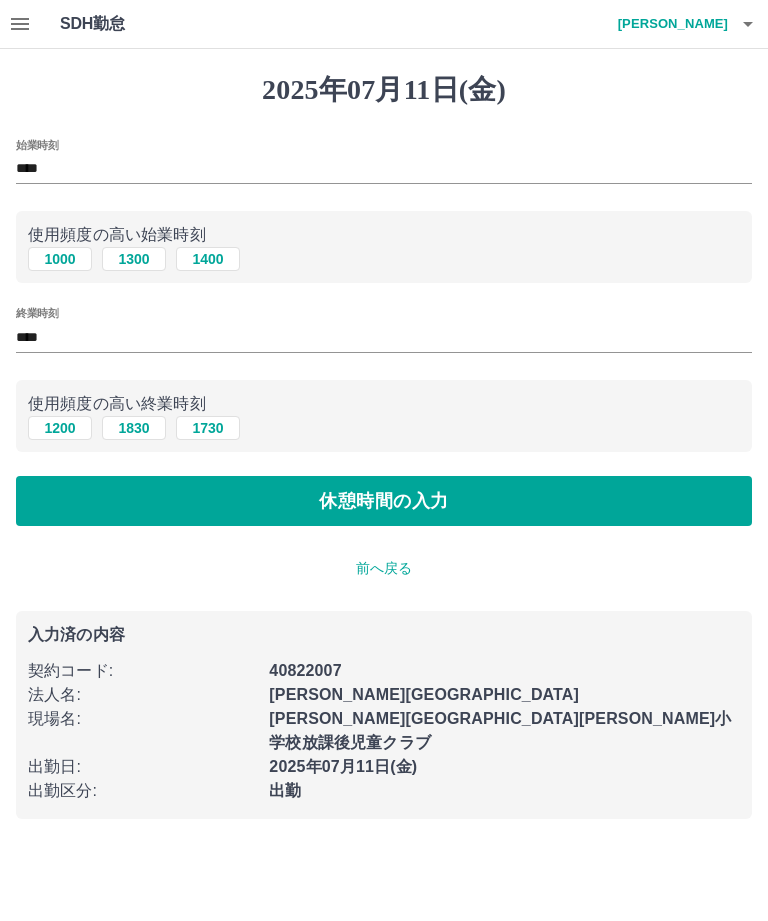 click on "休憩時間の入力" at bounding box center (384, 501) 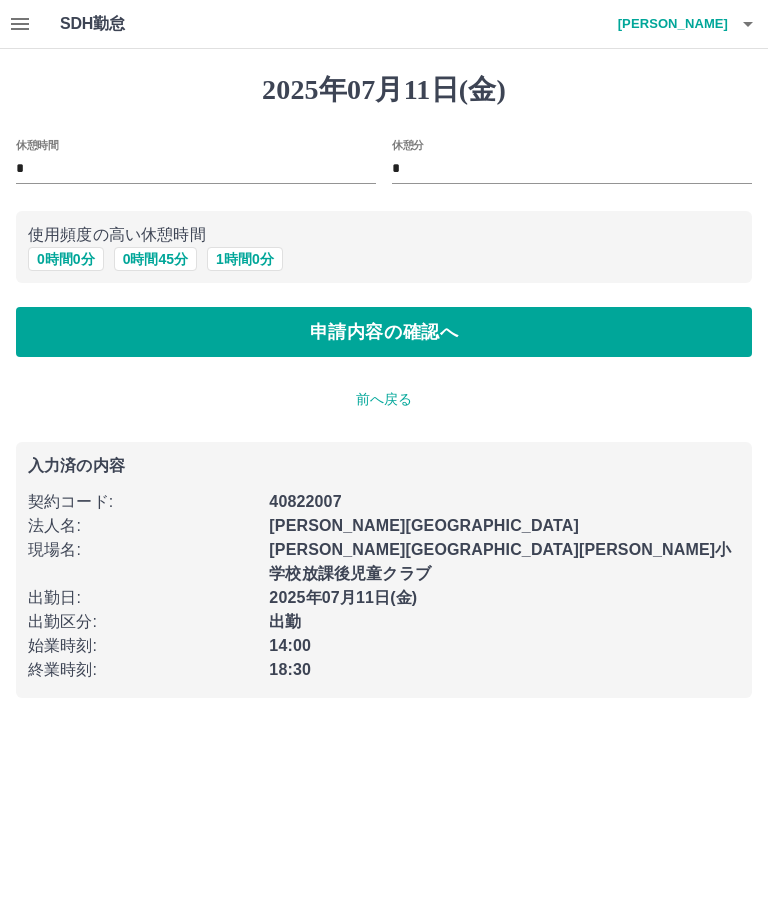 click on "申請内容の確認へ" at bounding box center [384, 332] 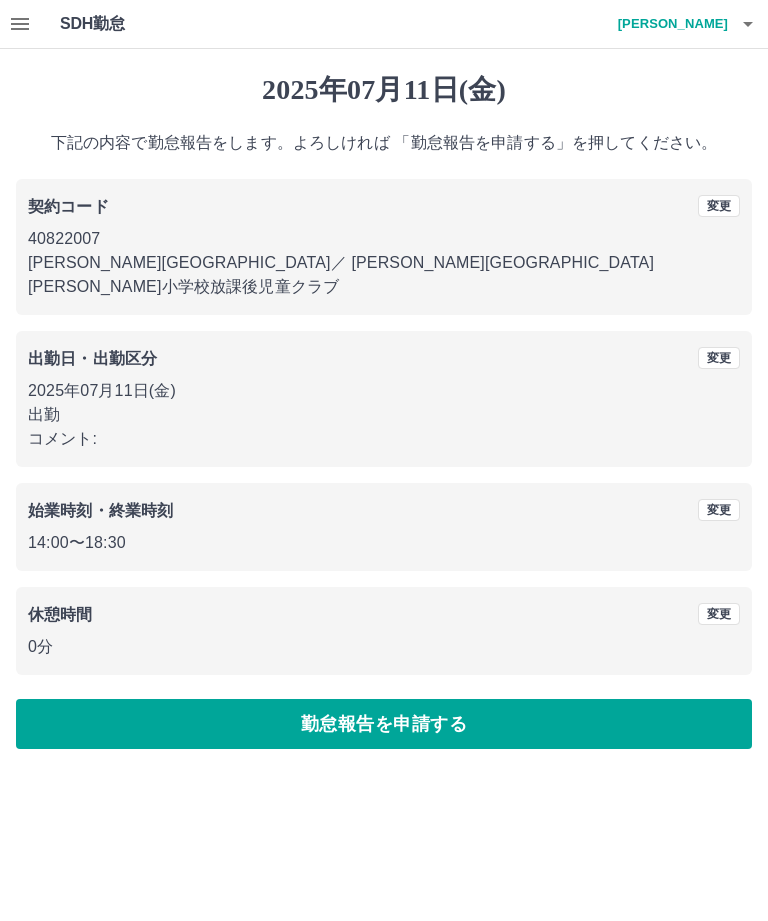 click on "勤怠報告を申請する" at bounding box center [384, 724] 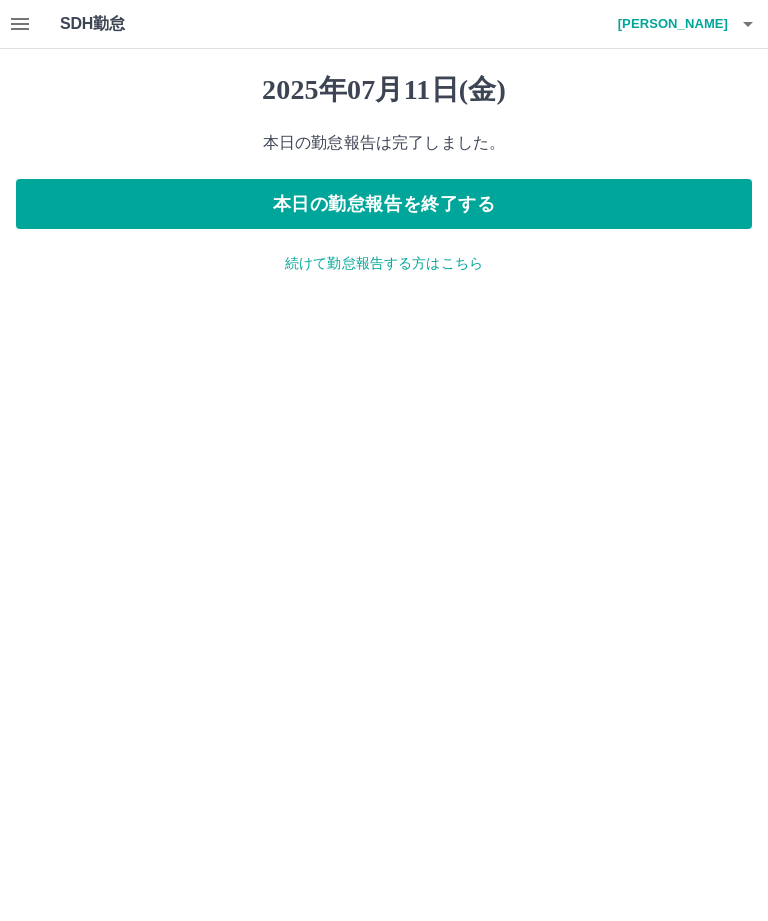 click on "本日の勤怠報告を終了する" at bounding box center [384, 204] 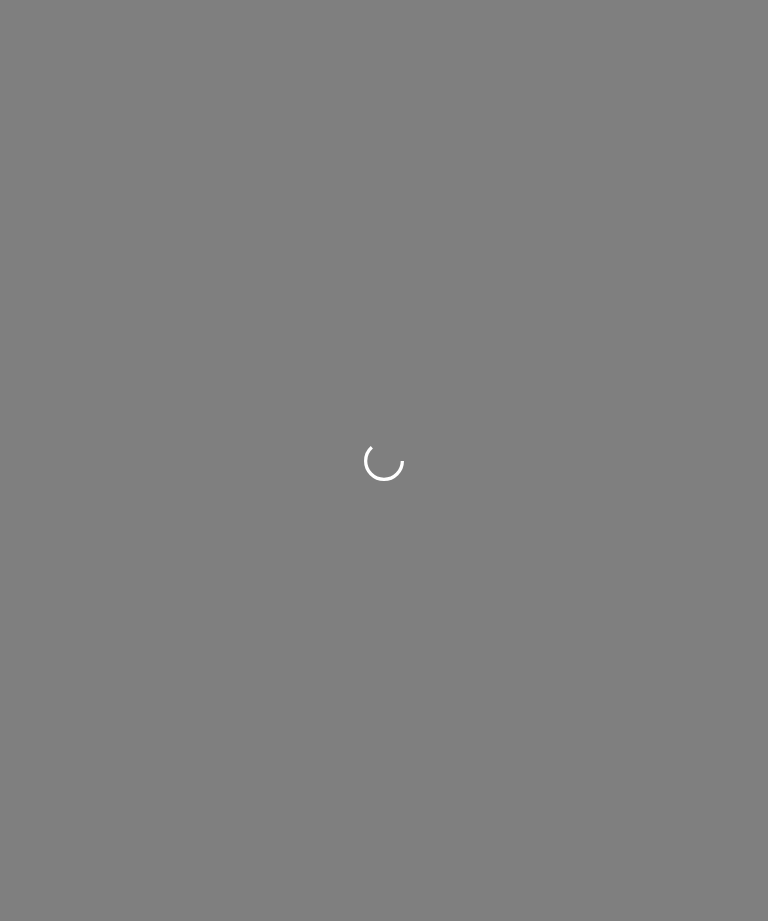 scroll, scrollTop: 0, scrollLeft: 0, axis: both 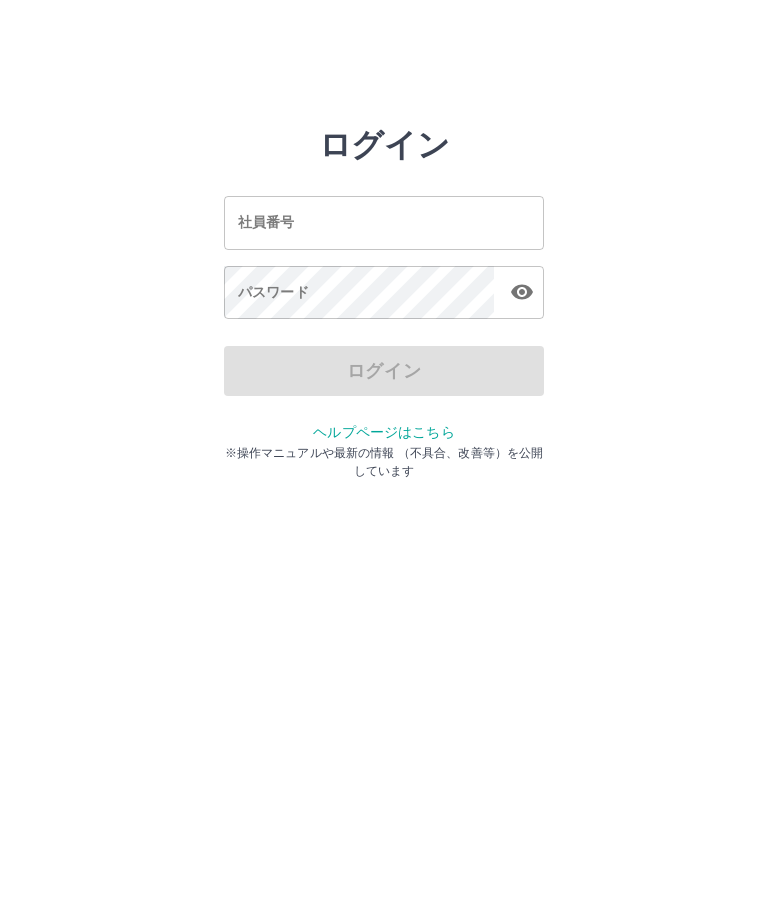 click on "社員番号" at bounding box center (384, 222) 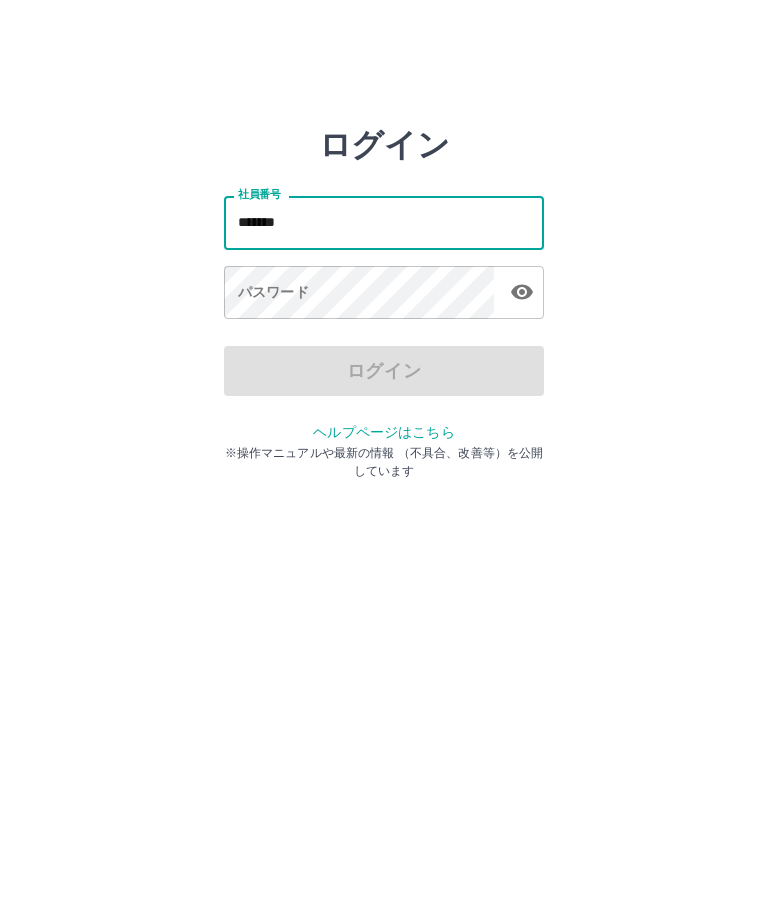 type on "*******" 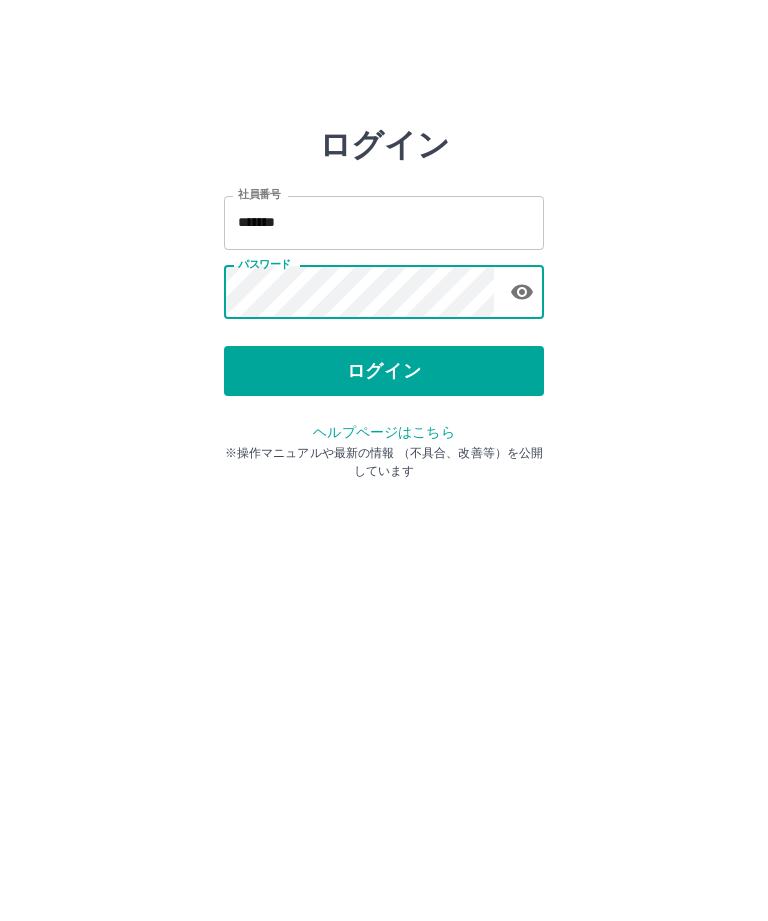 click on "ログイン" at bounding box center [384, 371] 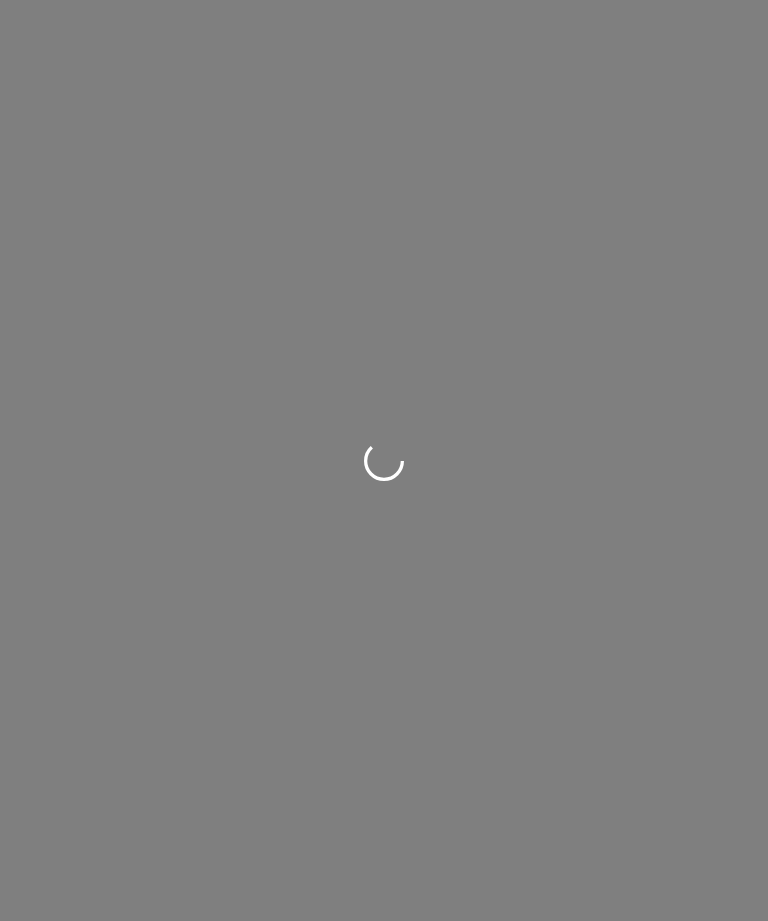 scroll, scrollTop: 0, scrollLeft: 0, axis: both 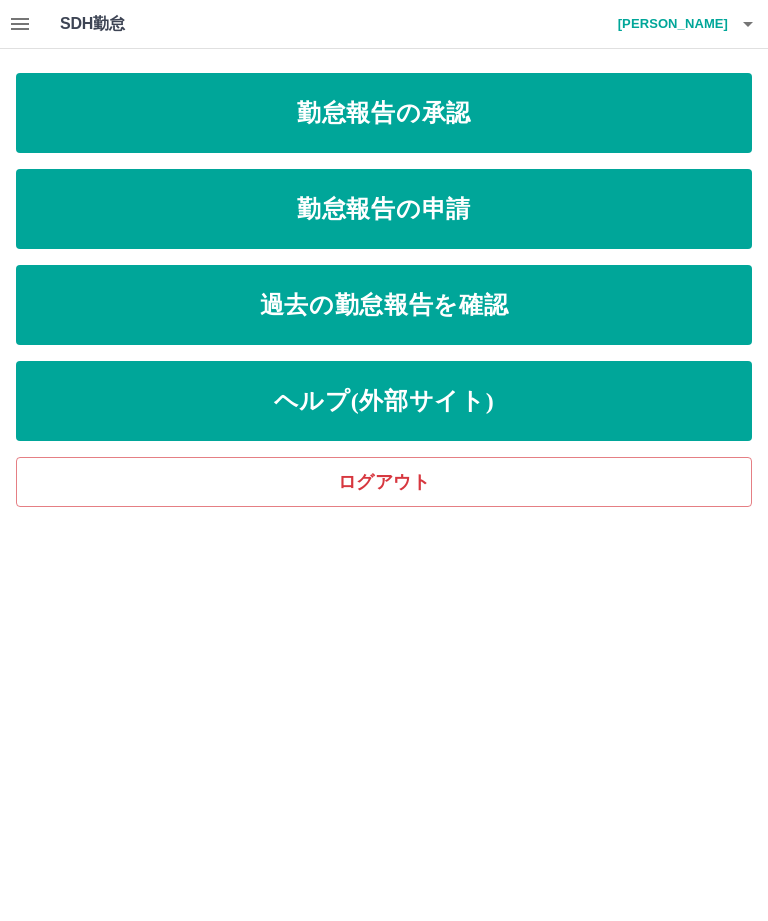 click on "勤怠報告の承認" at bounding box center (384, 113) 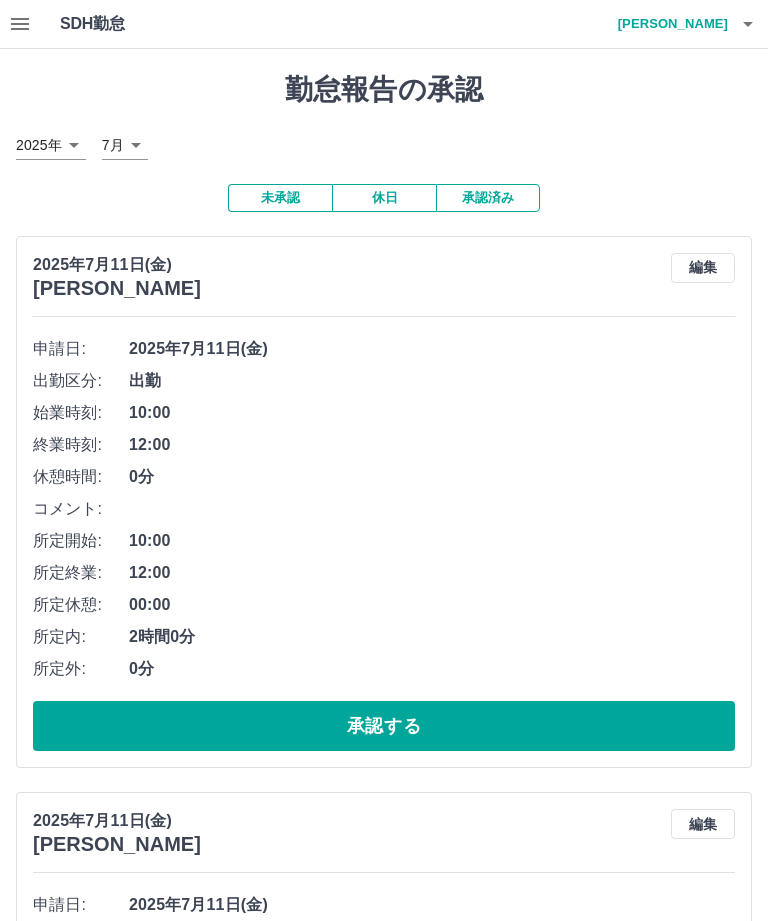 click on "承認する" at bounding box center (384, 726) 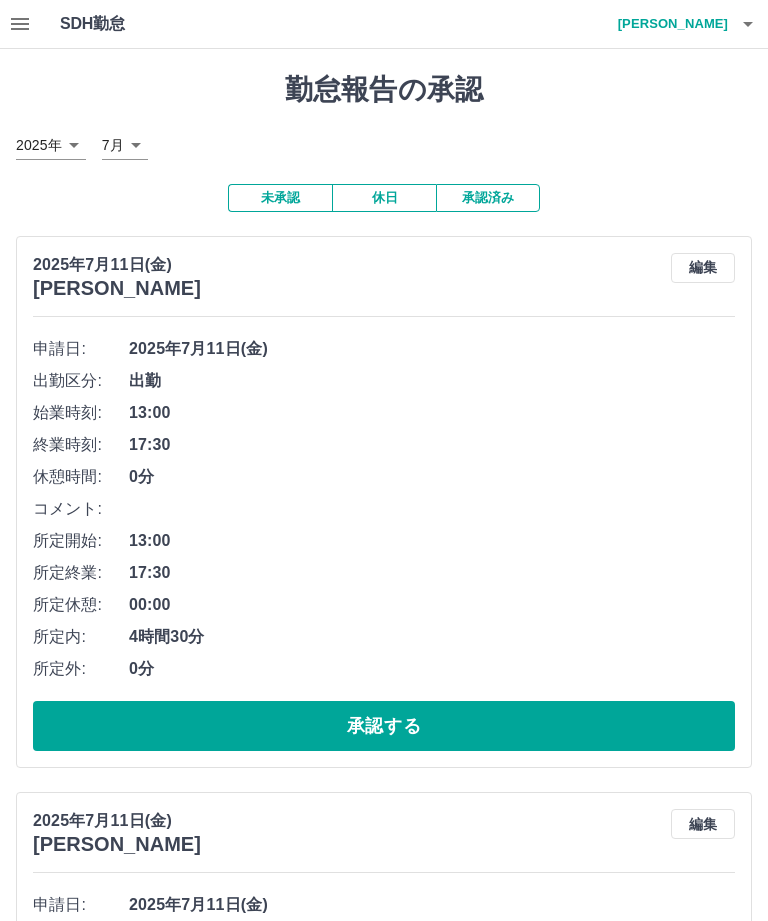 click on "承認する" at bounding box center (384, 726) 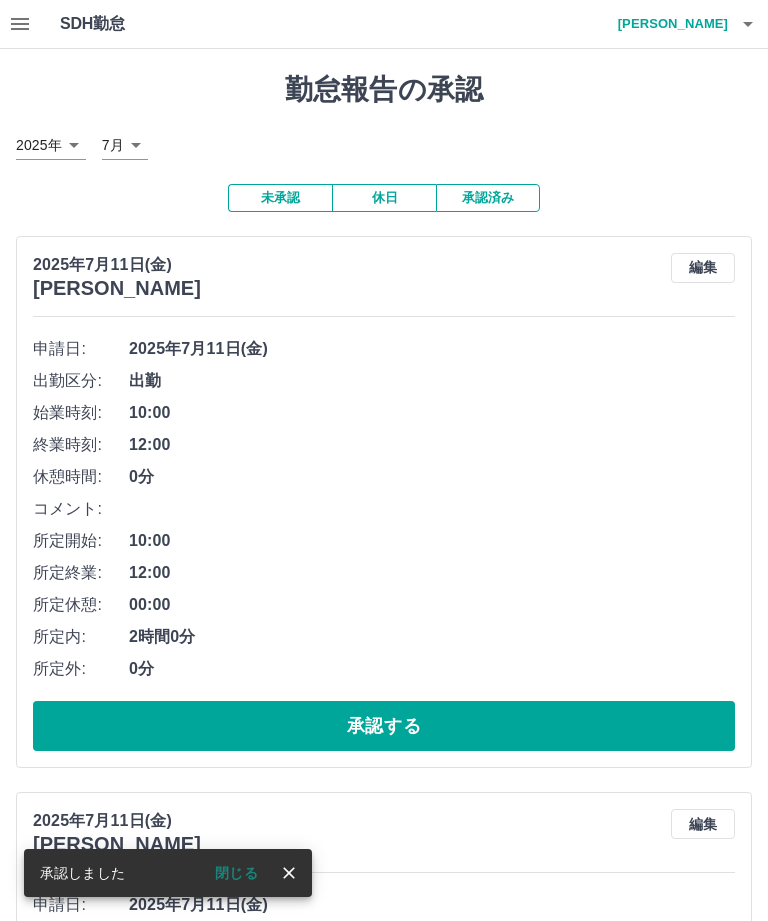 click on "承認する" at bounding box center (384, 726) 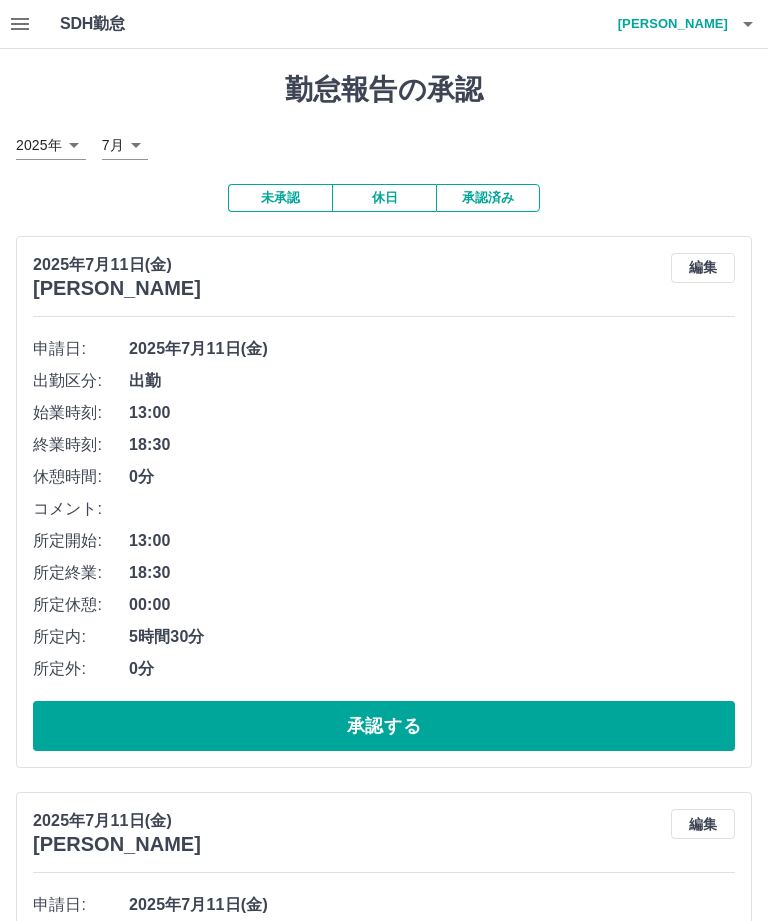 click on "承認する" at bounding box center [384, 726] 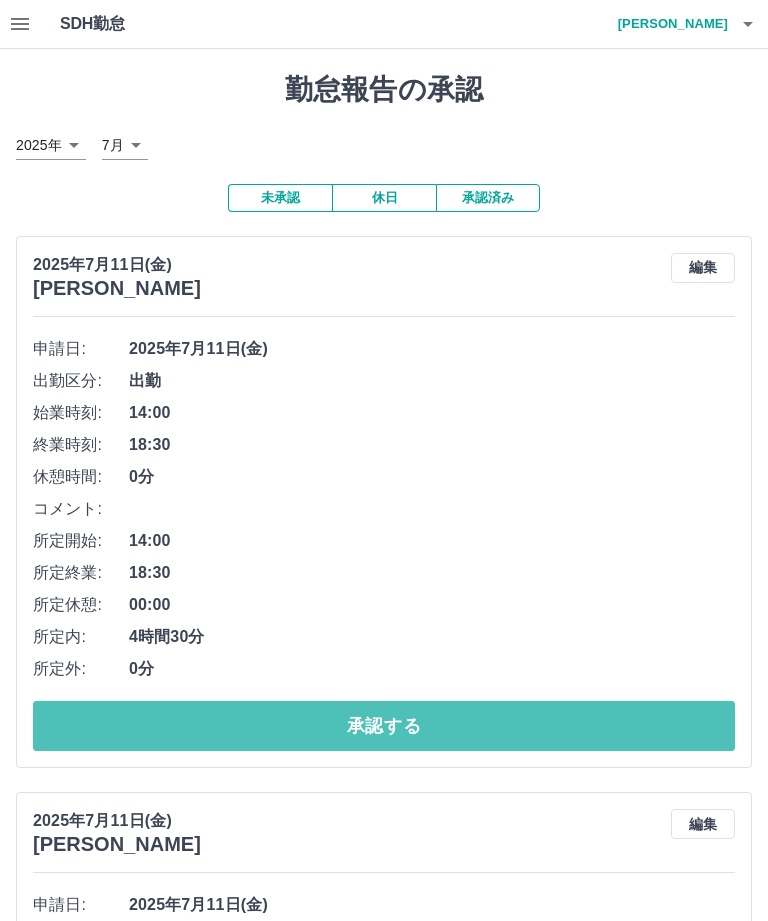 click on "承認する" at bounding box center [384, 726] 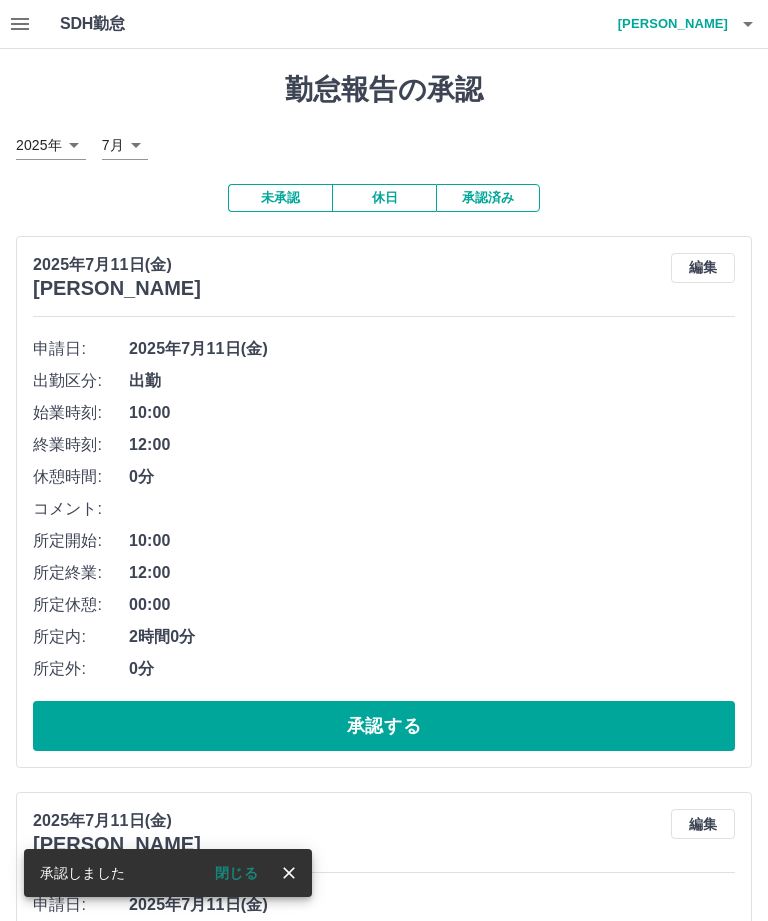 click on "承認する" at bounding box center [384, 726] 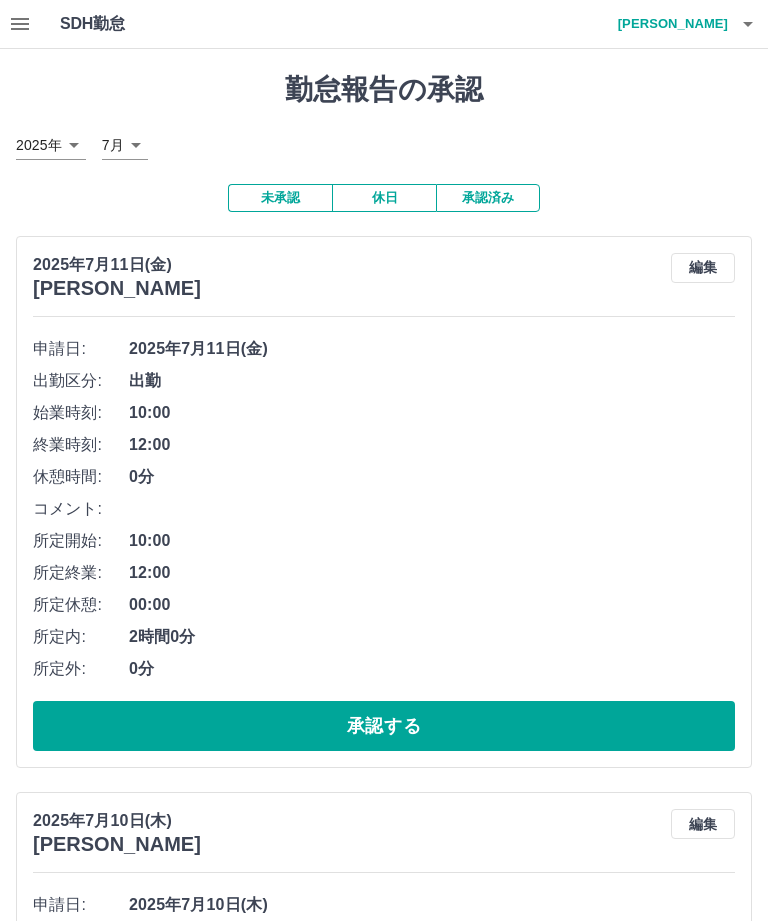 click on "承認する" at bounding box center [384, 726] 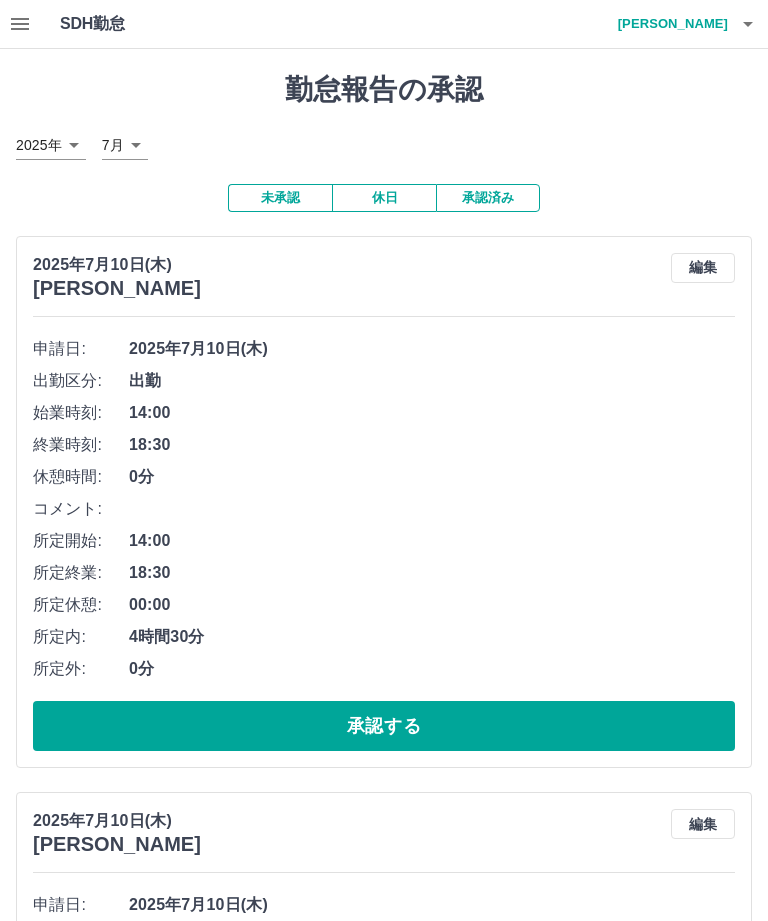 click on "承認する" at bounding box center (384, 726) 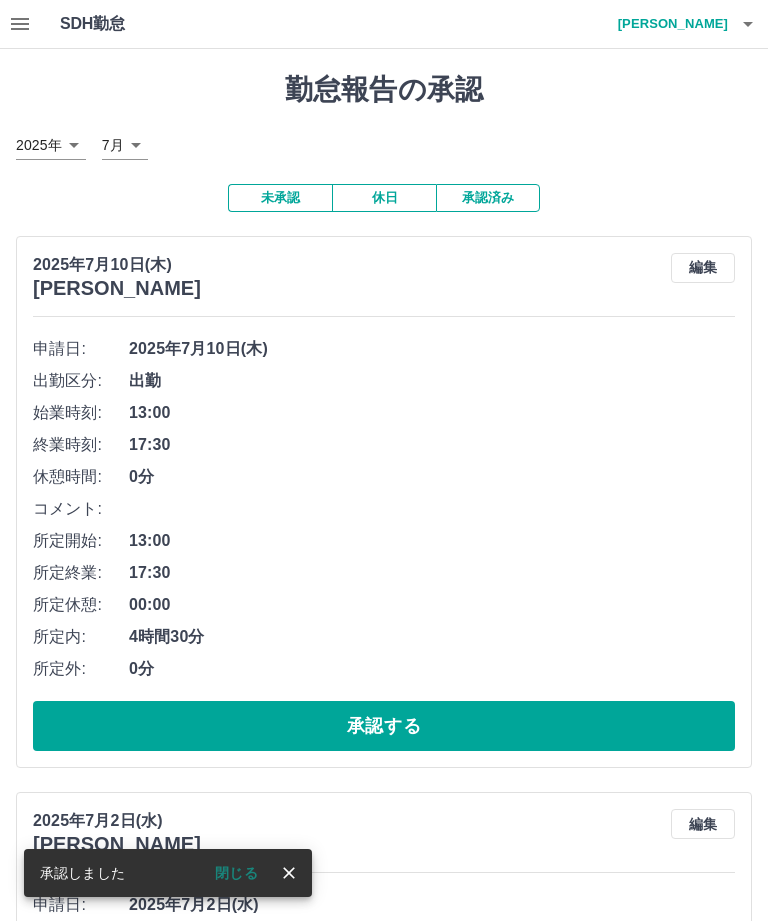 click on "承認する" at bounding box center [384, 726] 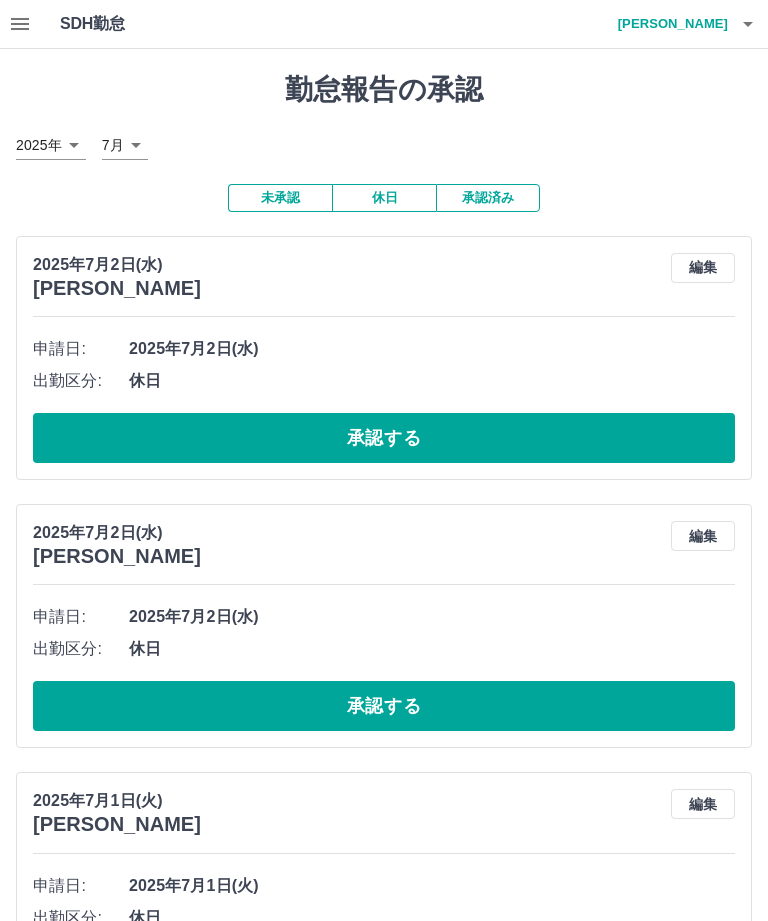 click on "承認する" at bounding box center (384, 438) 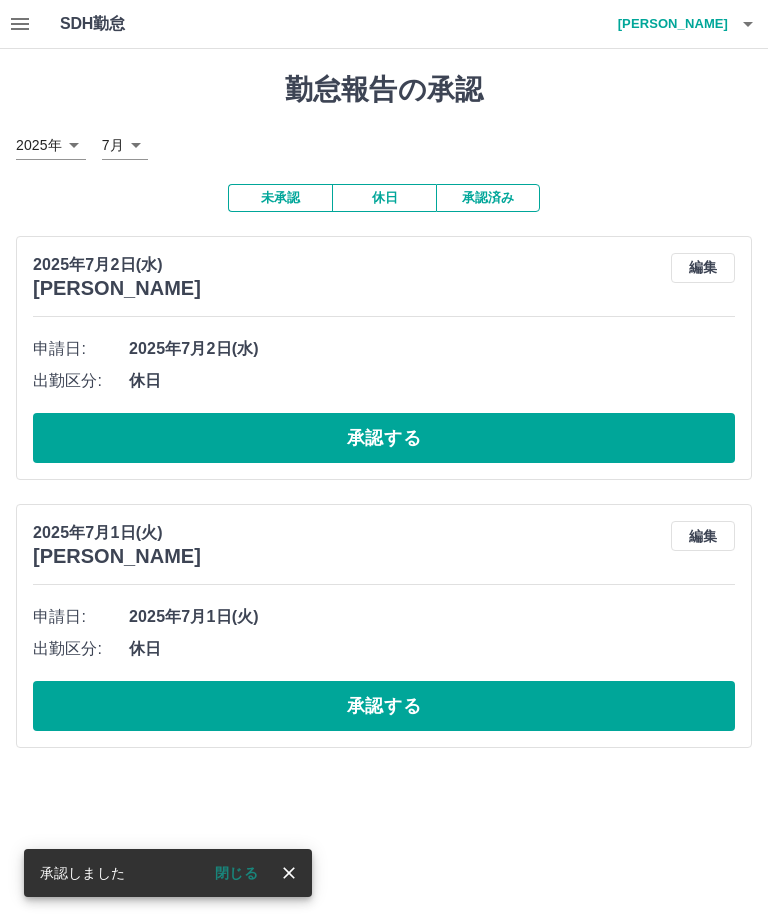 click on "承認する" at bounding box center (384, 438) 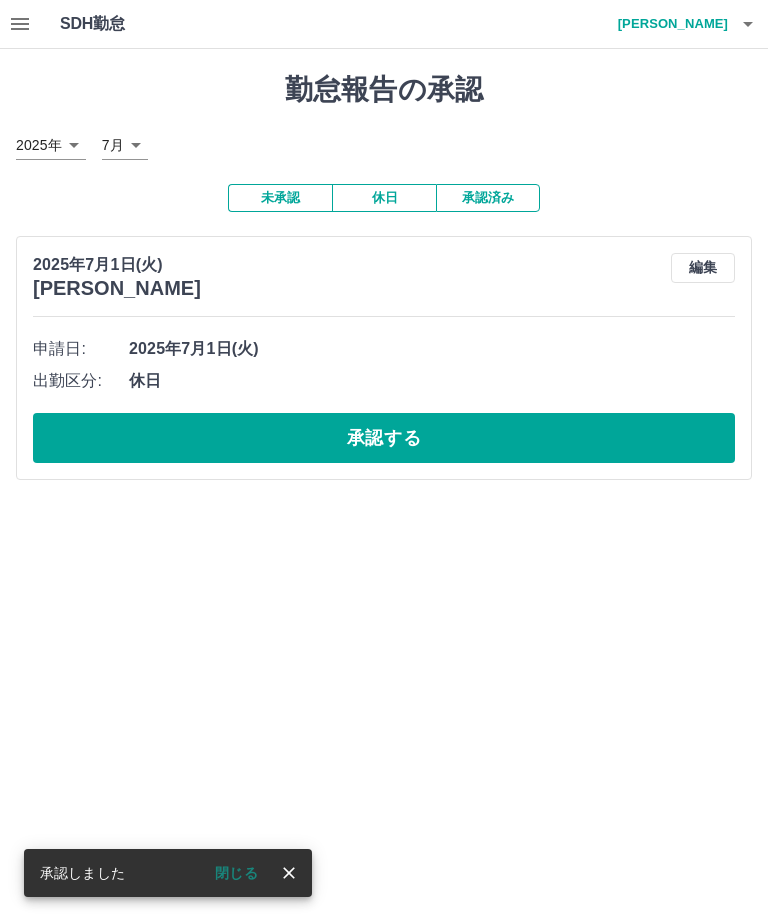 click on "承認する" at bounding box center (384, 438) 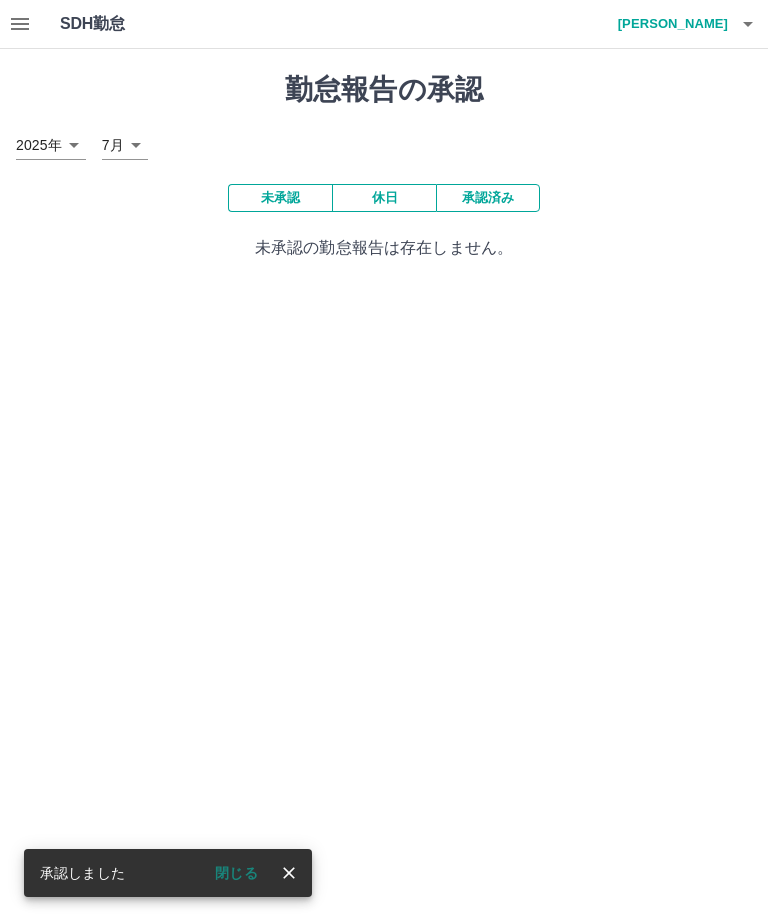 click on "中村　多津美" at bounding box center (668, 24) 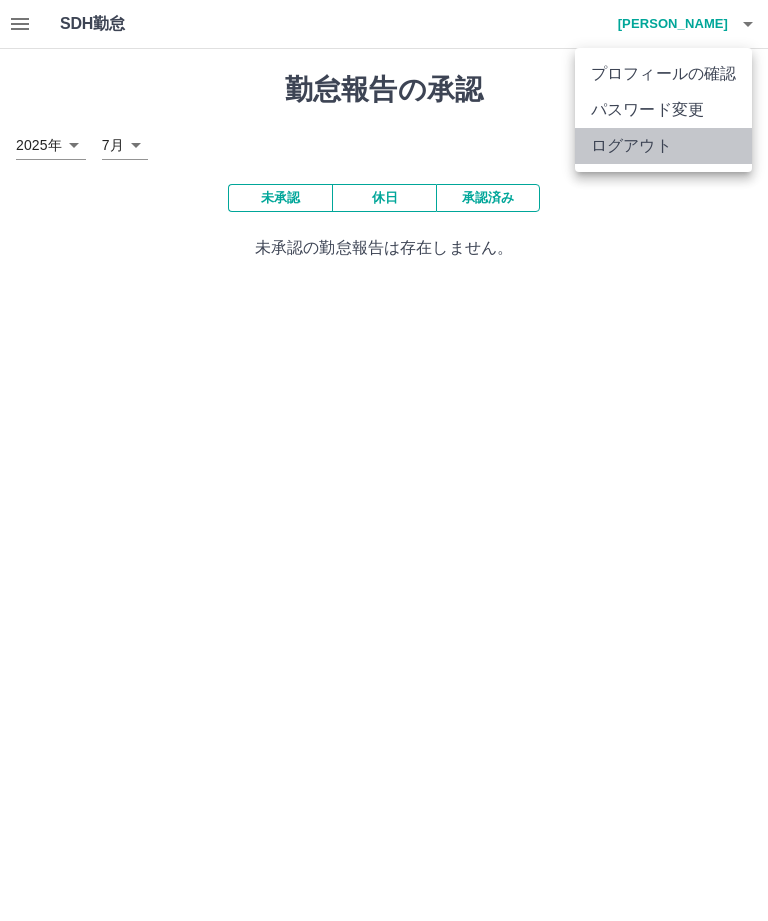 click on "ログアウト" at bounding box center [663, 146] 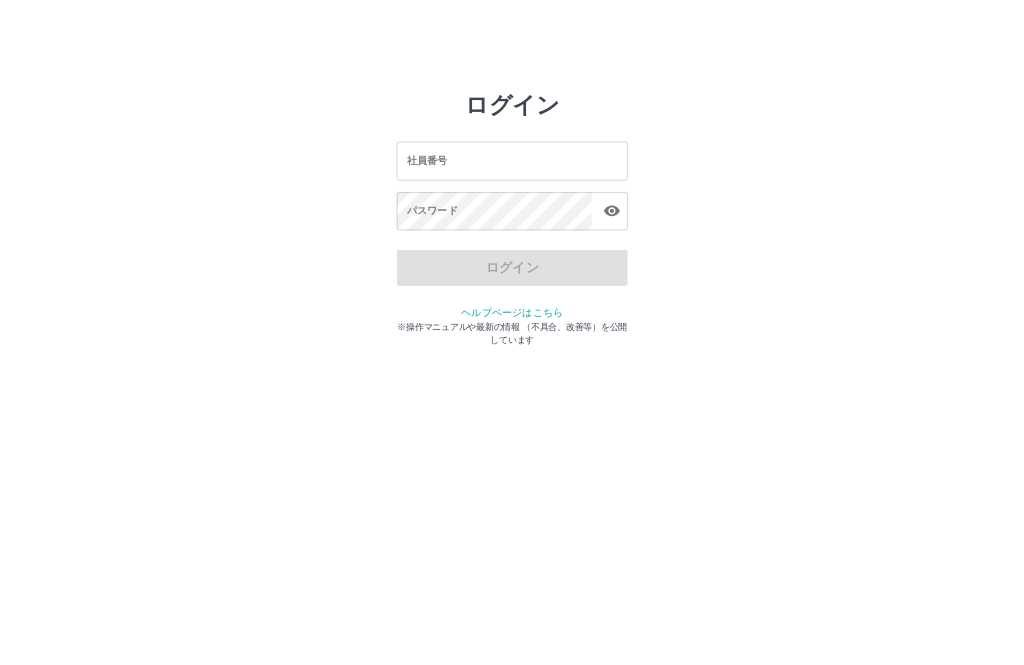 scroll, scrollTop: 0, scrollLeft: 0, axis: both 